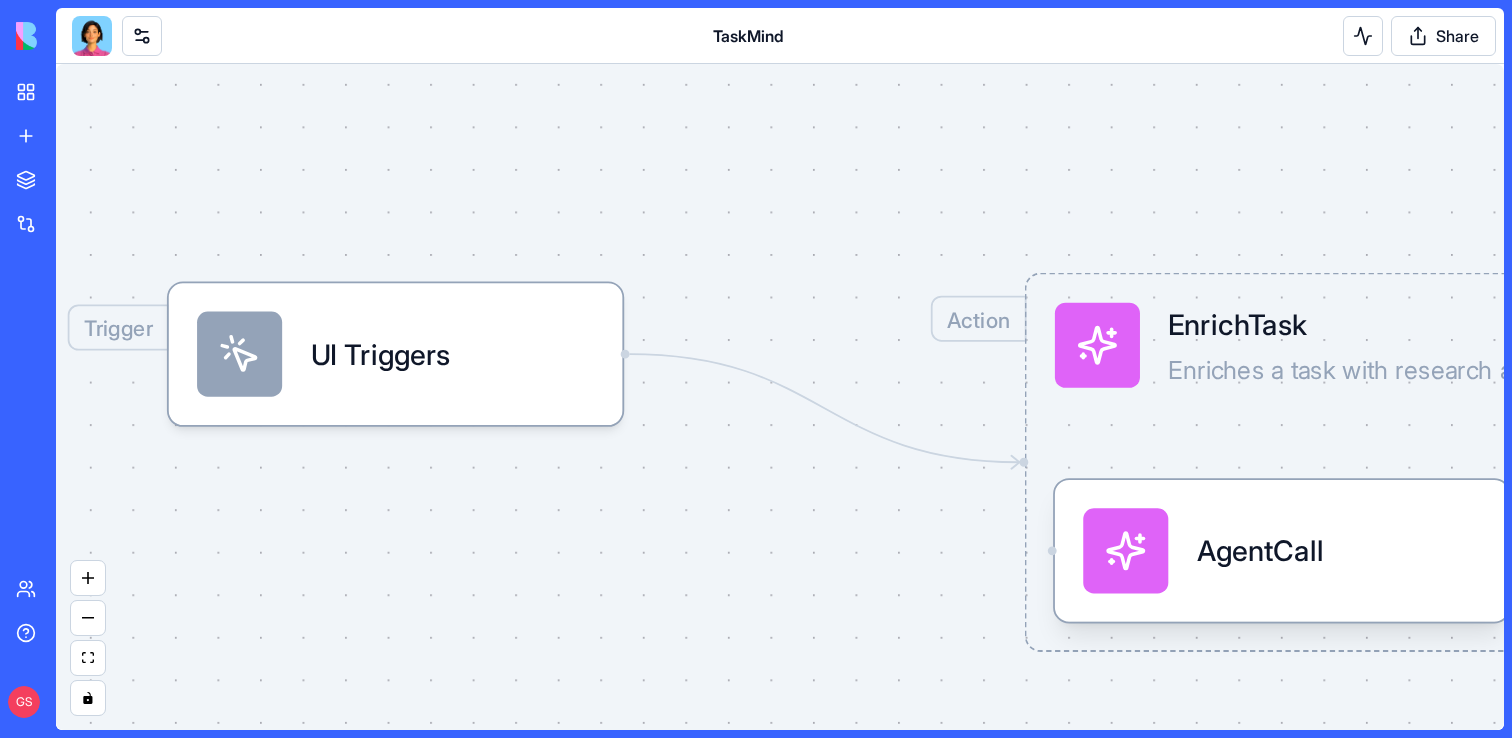 scroll, scrollTop: 0, scrollLeft: 0, axis: both 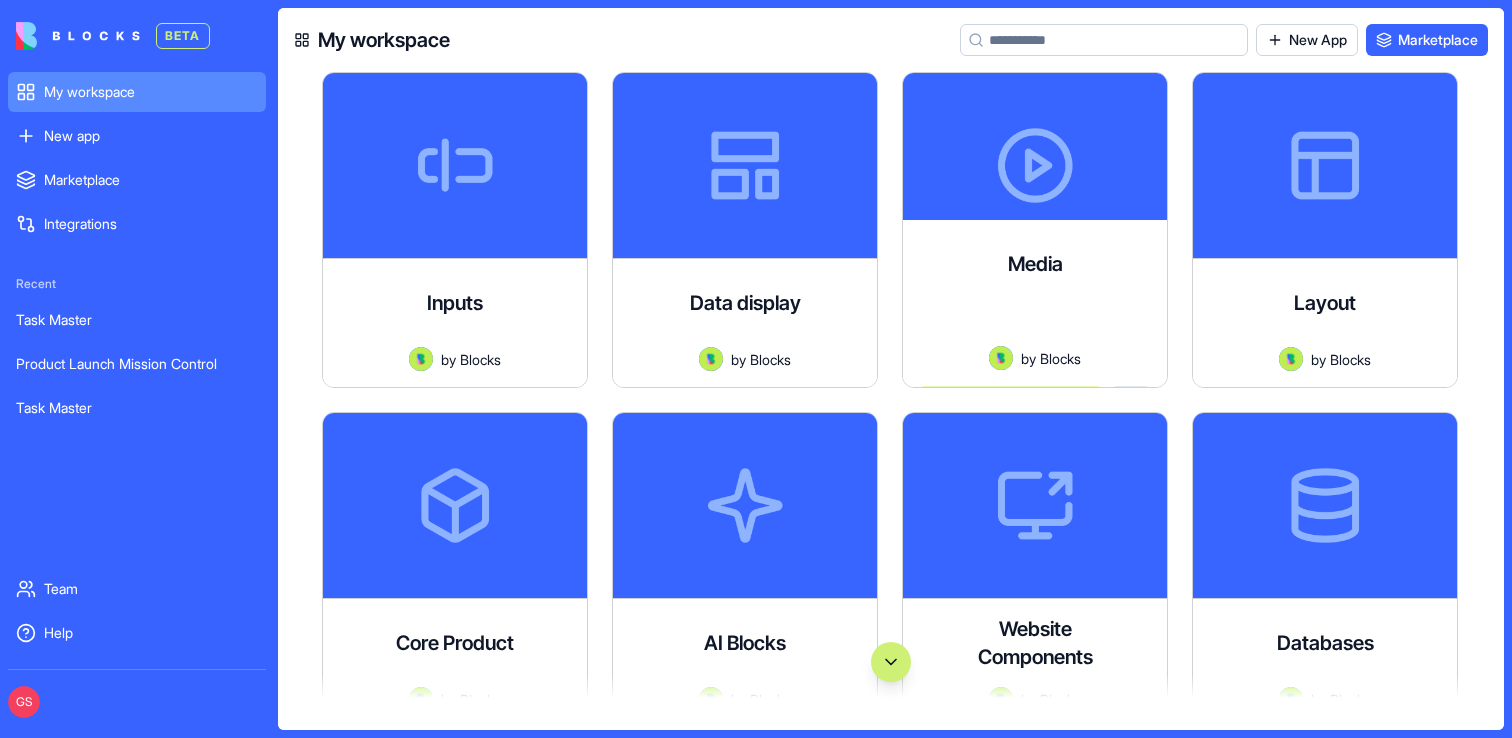 click at bounding box center [1104, 40] 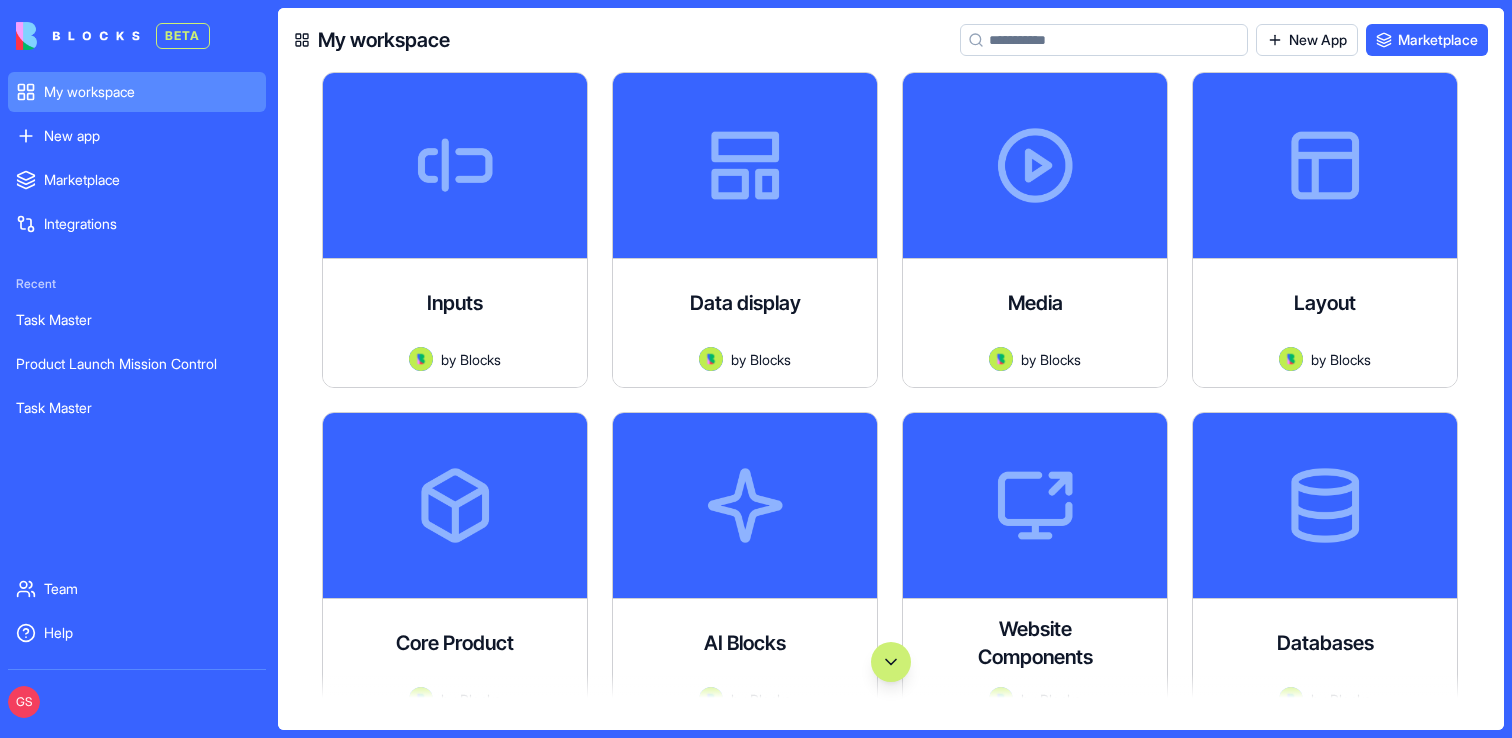 scroll, scrollTop: 0, scrollLeft: 0, axis: both 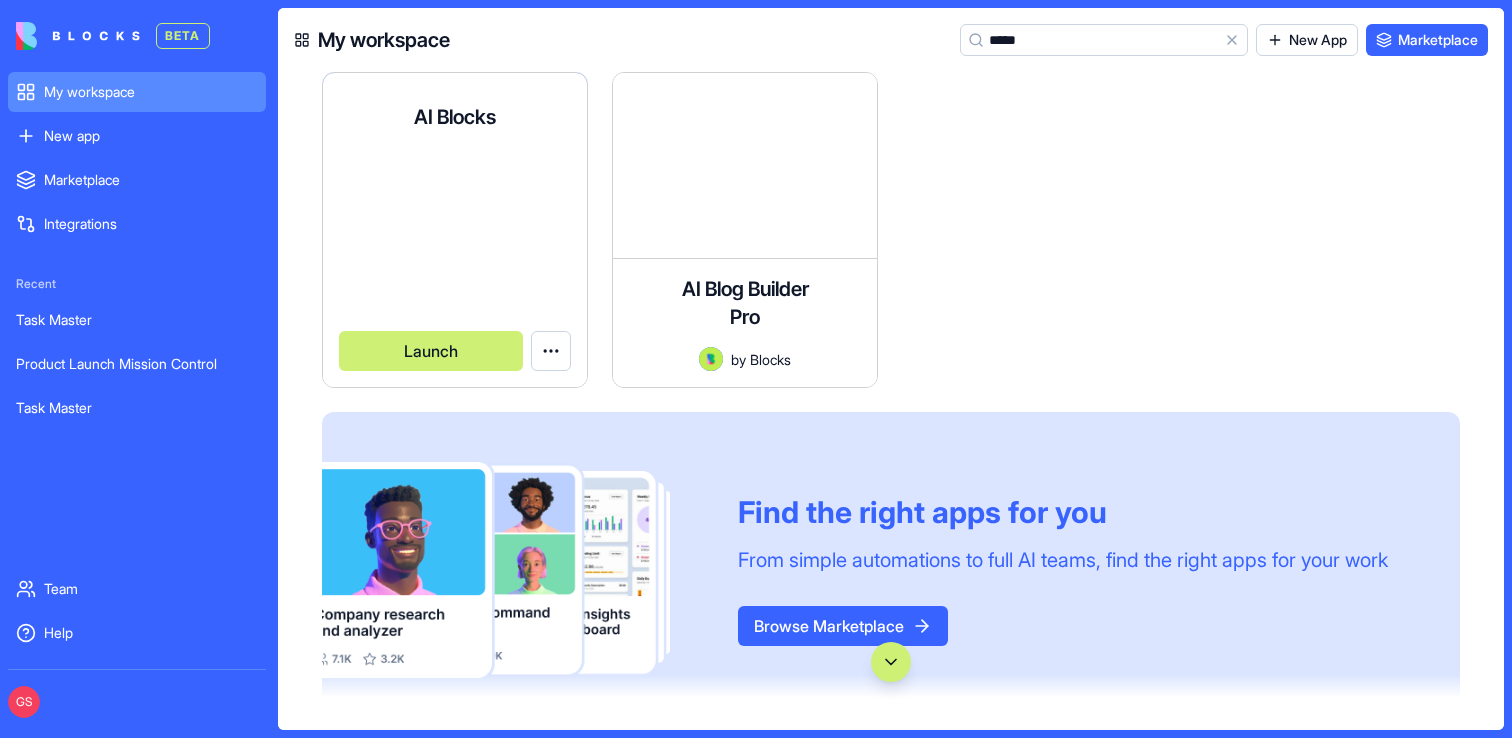 type on "*****" 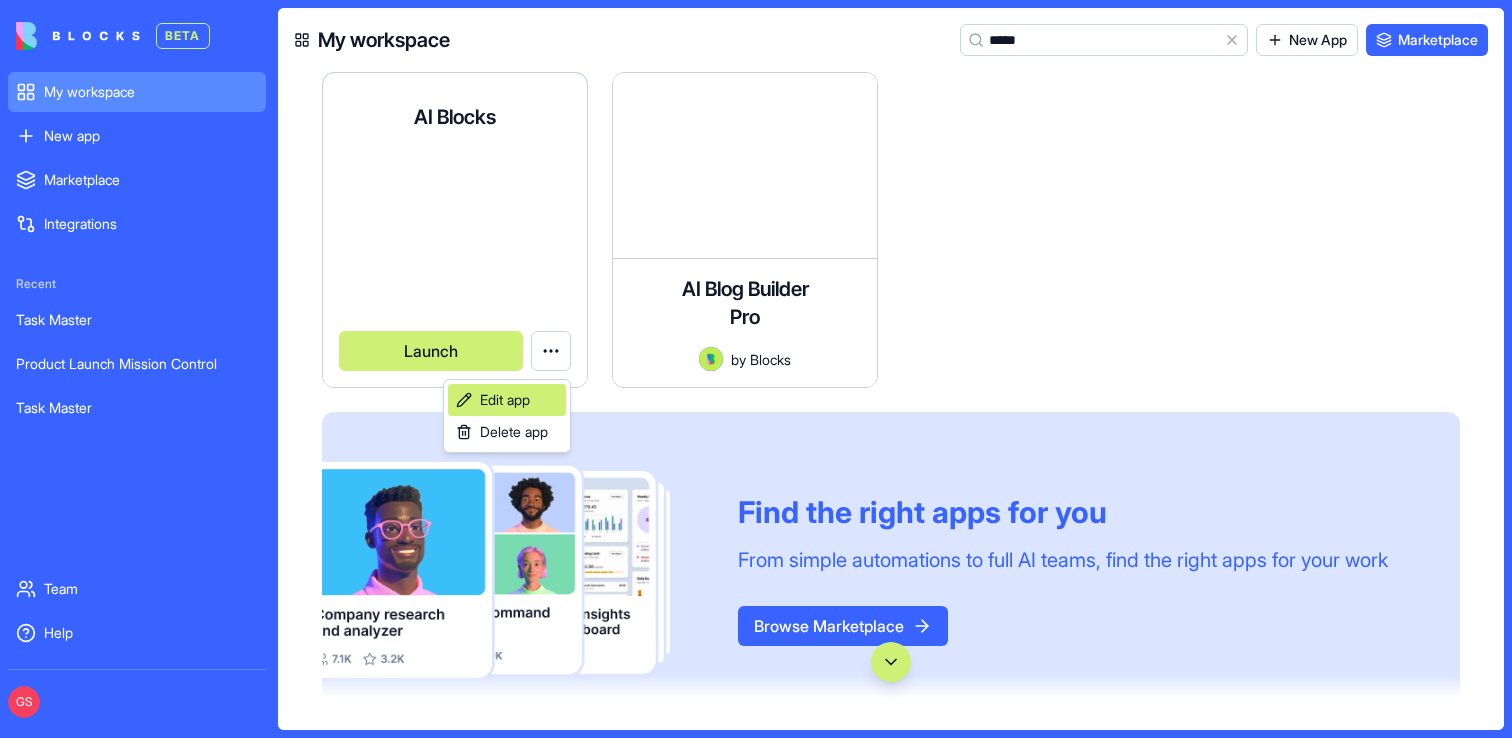 click on "Edit app" at bounding box center [507, 400] 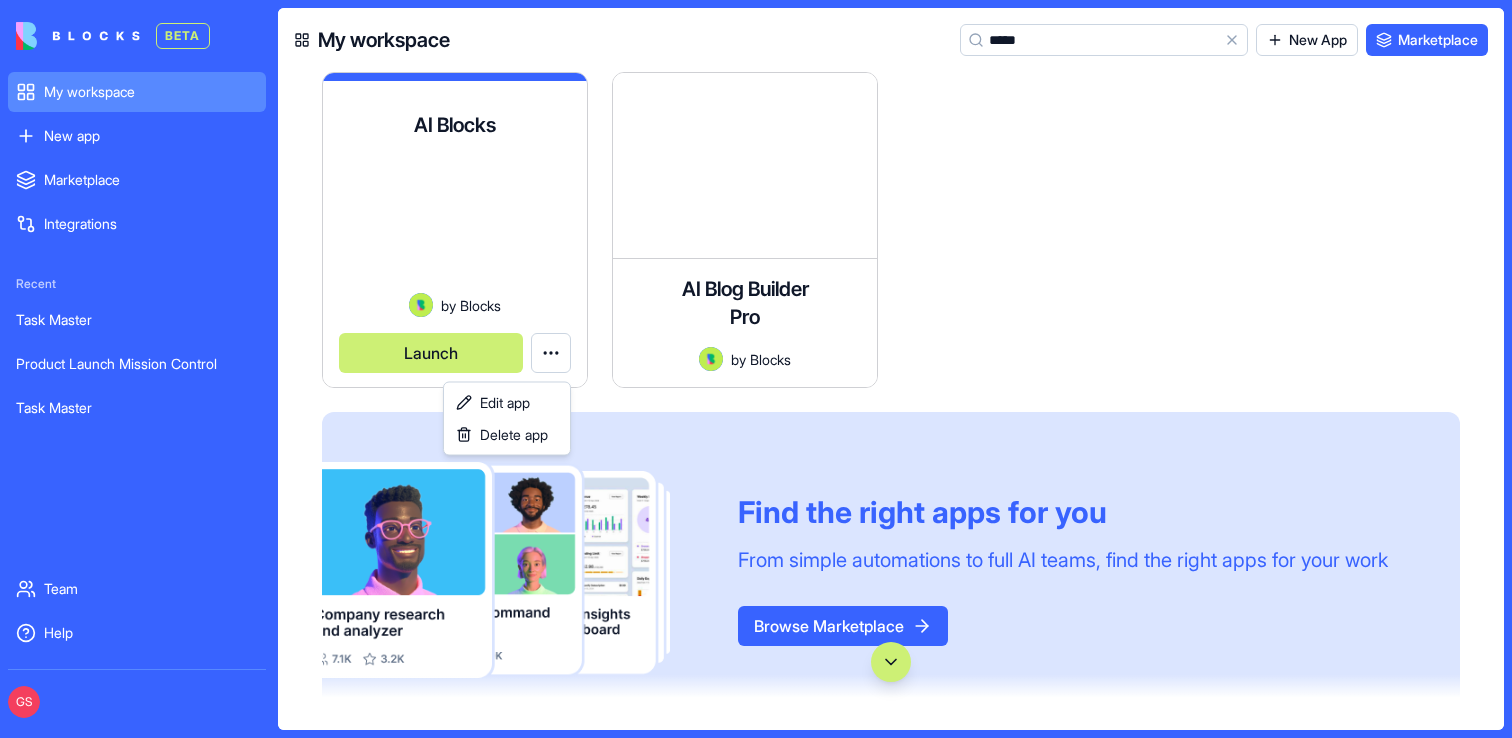 scroll, scrollTop: 12, scrollLeft: 0, axis: vertical 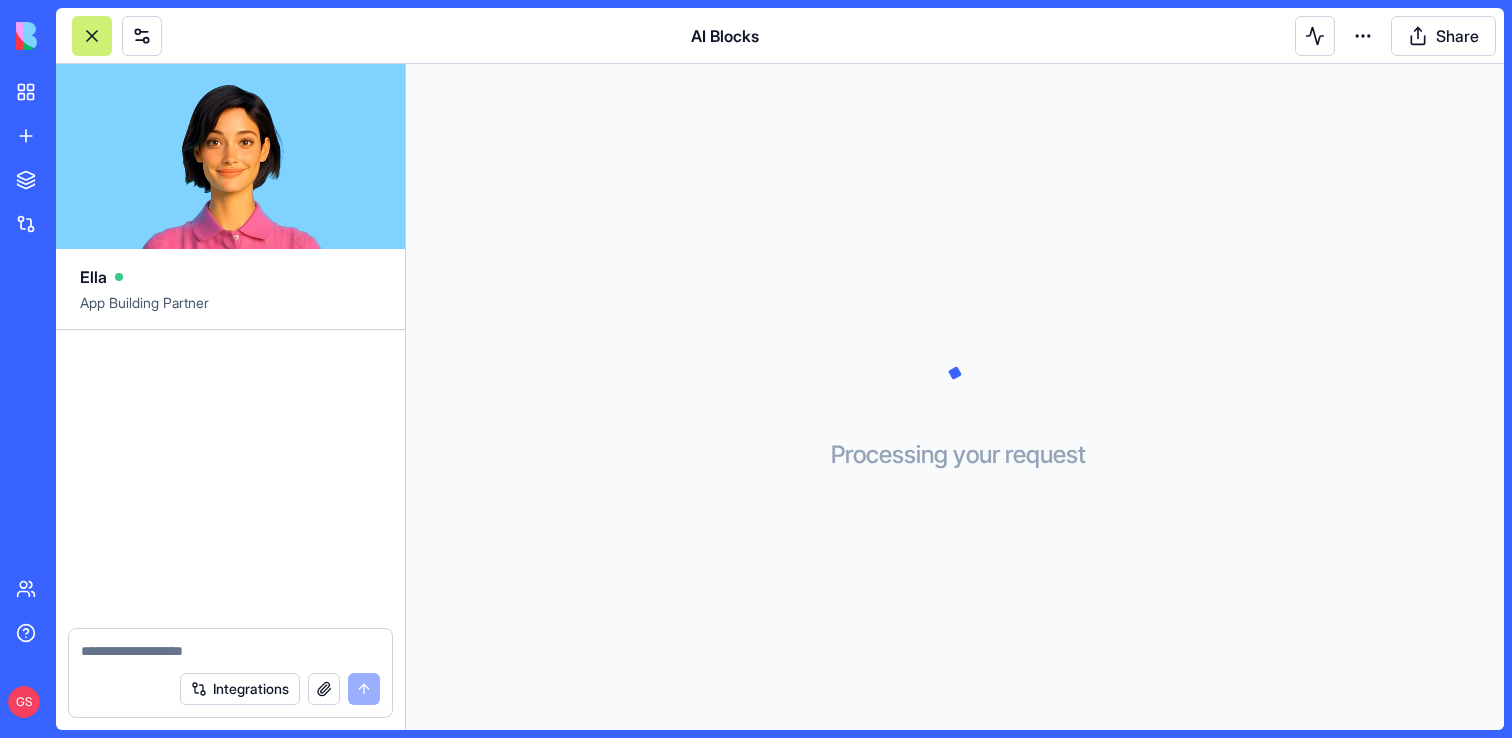 click on "BETA My workspace New app
To pick up a draggable item, press the space bar.
While dragging, use the arrow keys to move the item.
Press space again to drop the item in its new position, or press escape to cancel.
Marketplace Integrations Recent Task Master Product Launch Mission Control Task Master Team Help GS AI Blocks Share Ella App Building Partner Integrations Processing your request . . ." at bounding box center [756, 369] 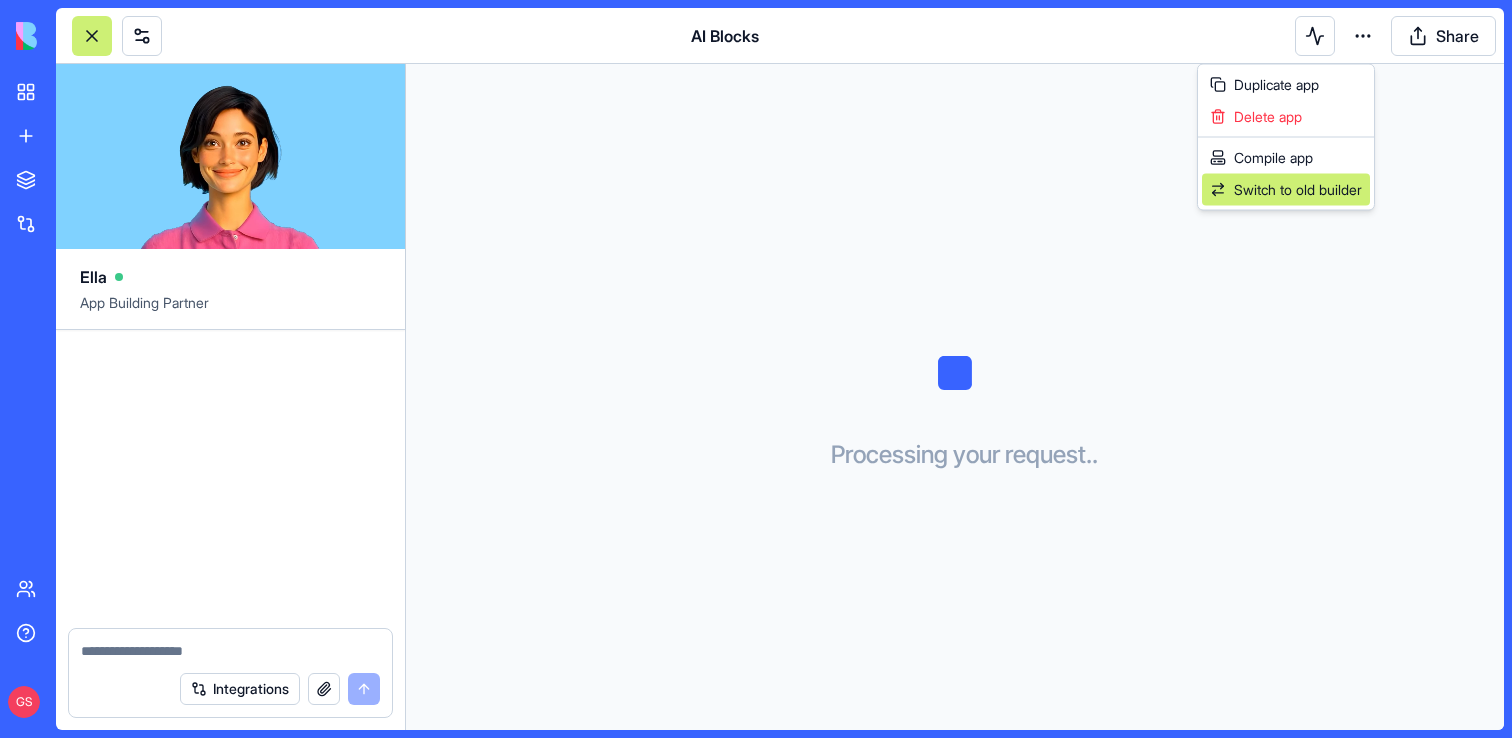 click on "Switch to old builder" at bounding box center (1286, 190) 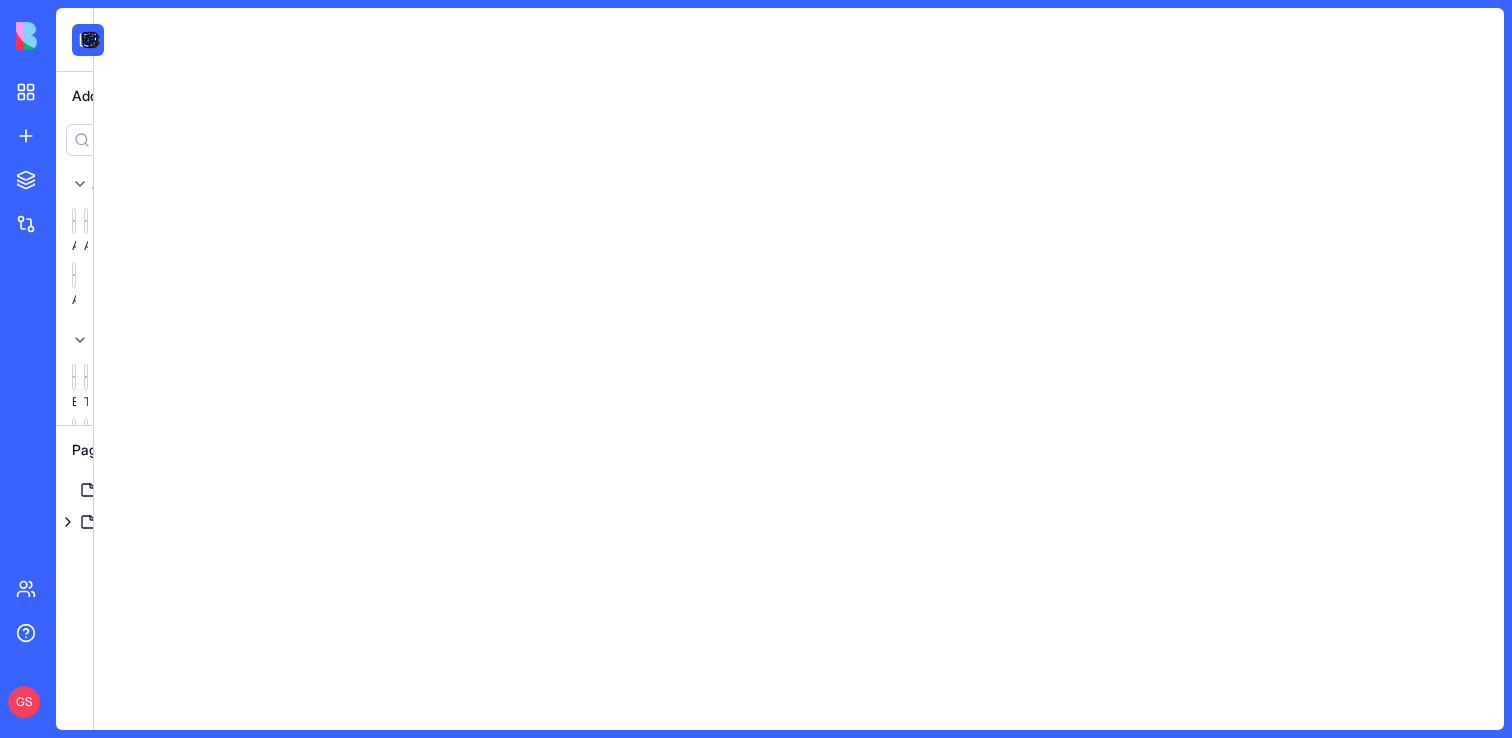 scroll, scrollTop: 0, scrollLeft: 0, axis: both 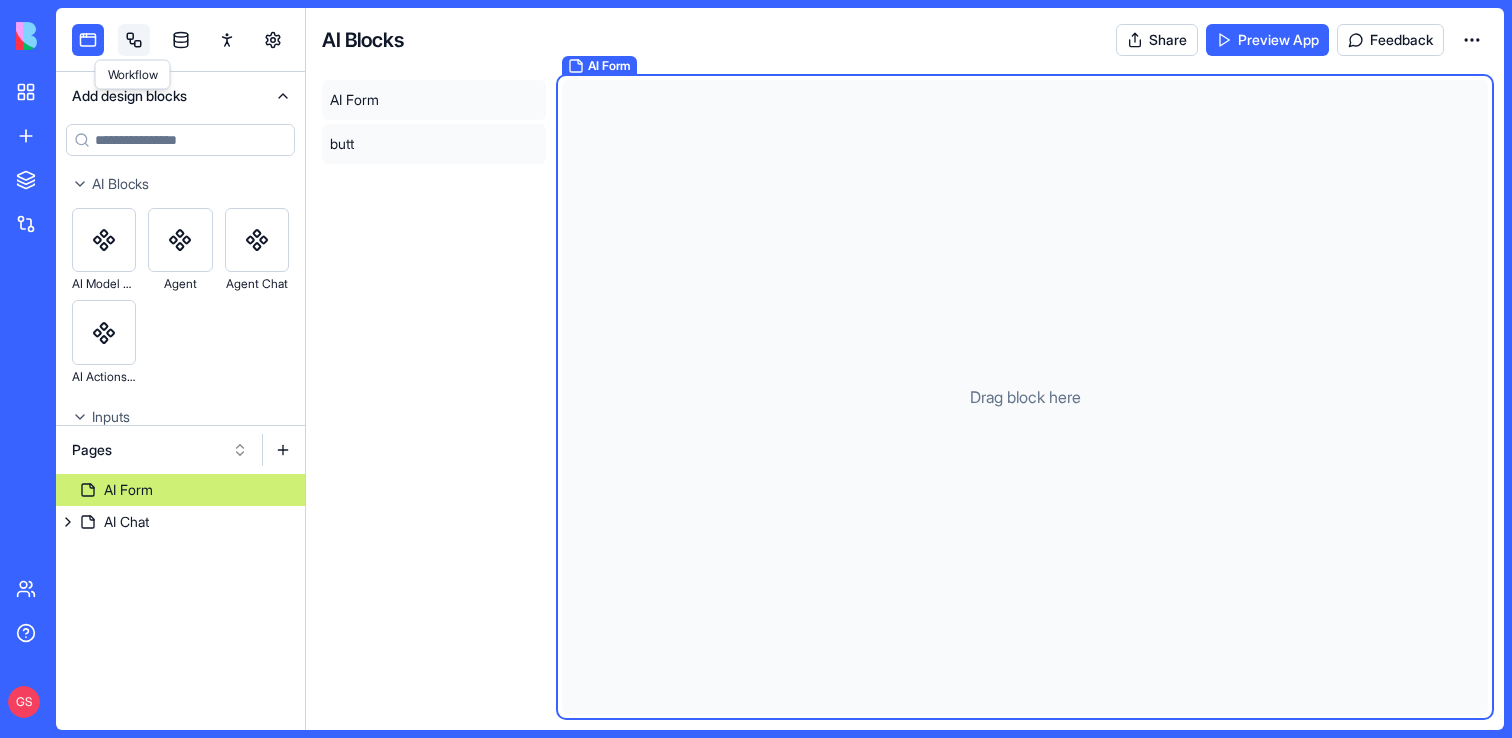 click at bounding box center (134, 40) 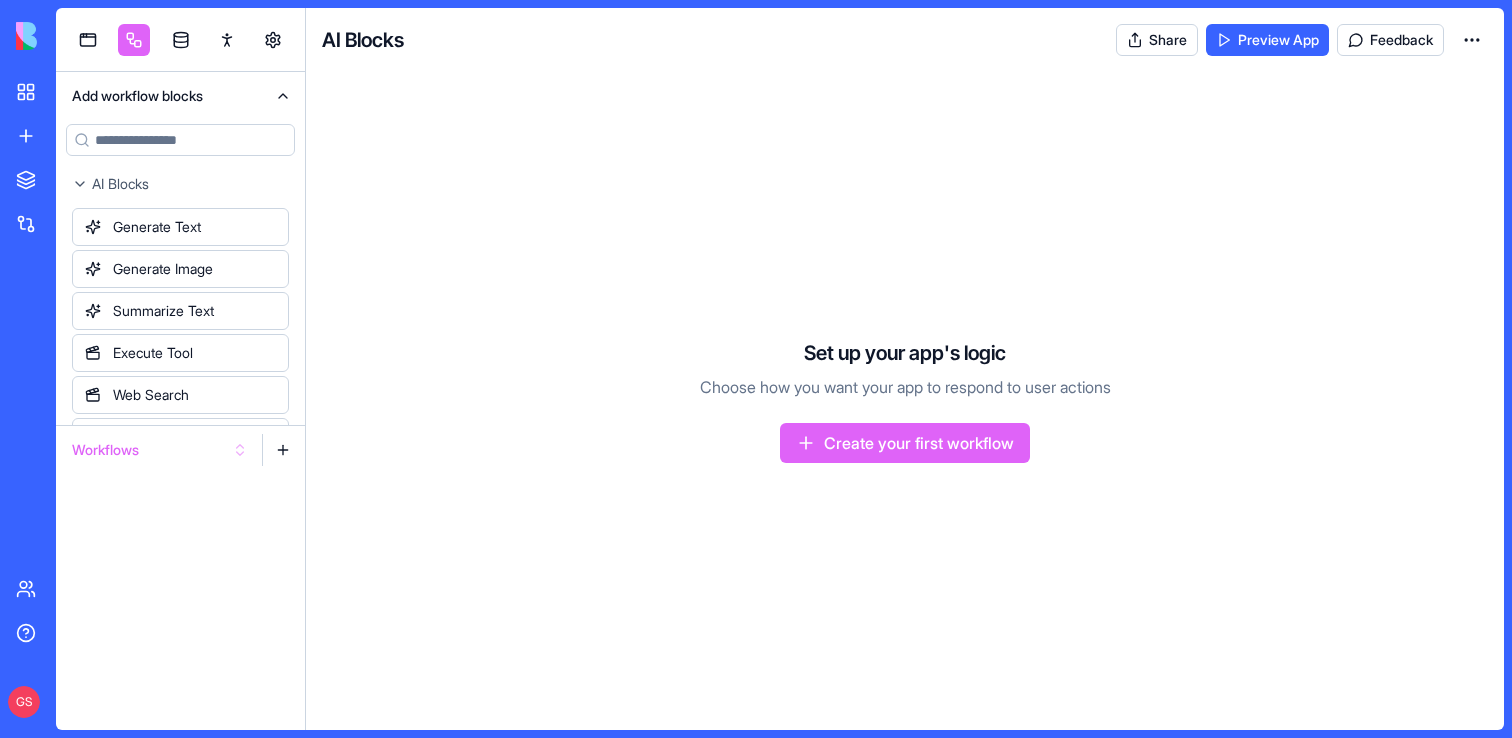 click on "Workflows" at bounding box center [160, 450] 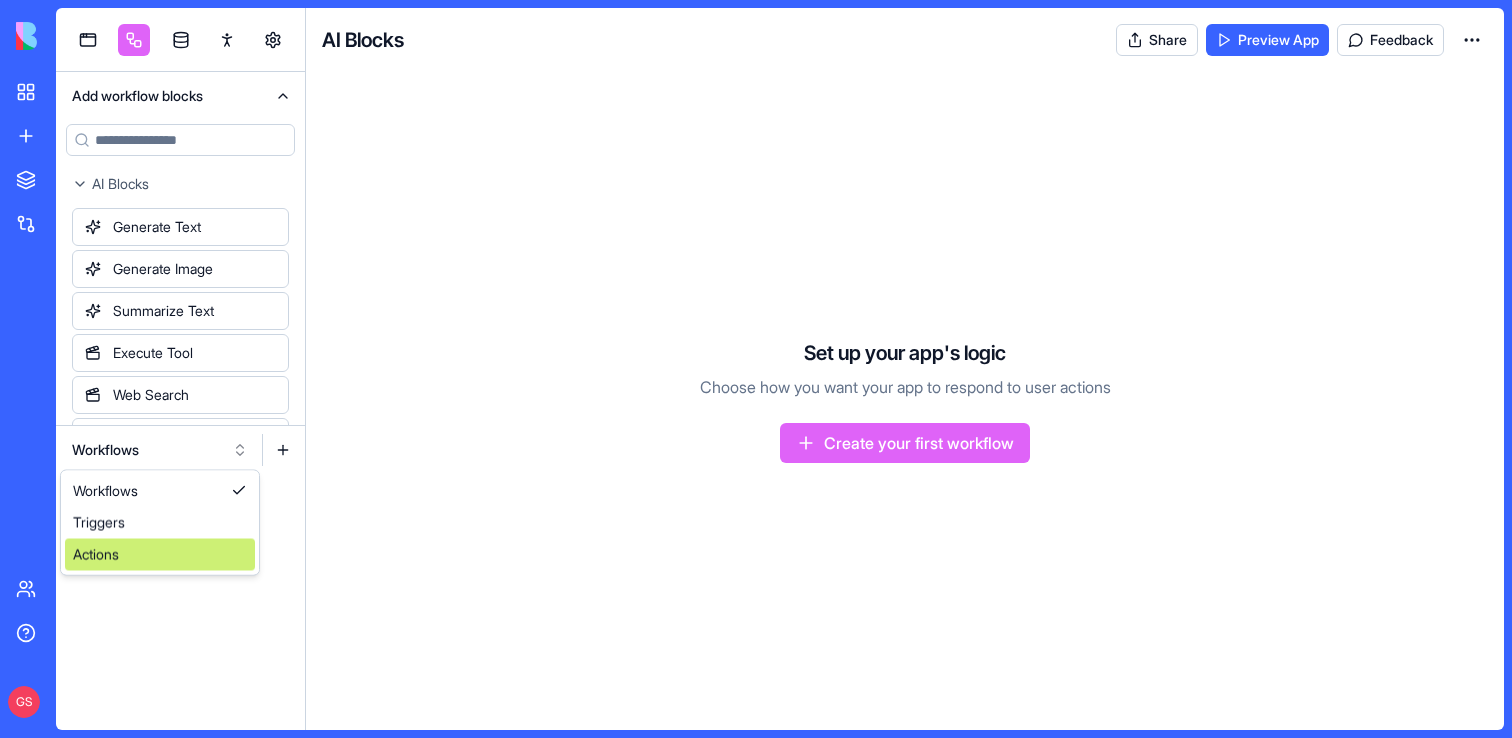 click on "Actions" at bounding box center (160, 555) 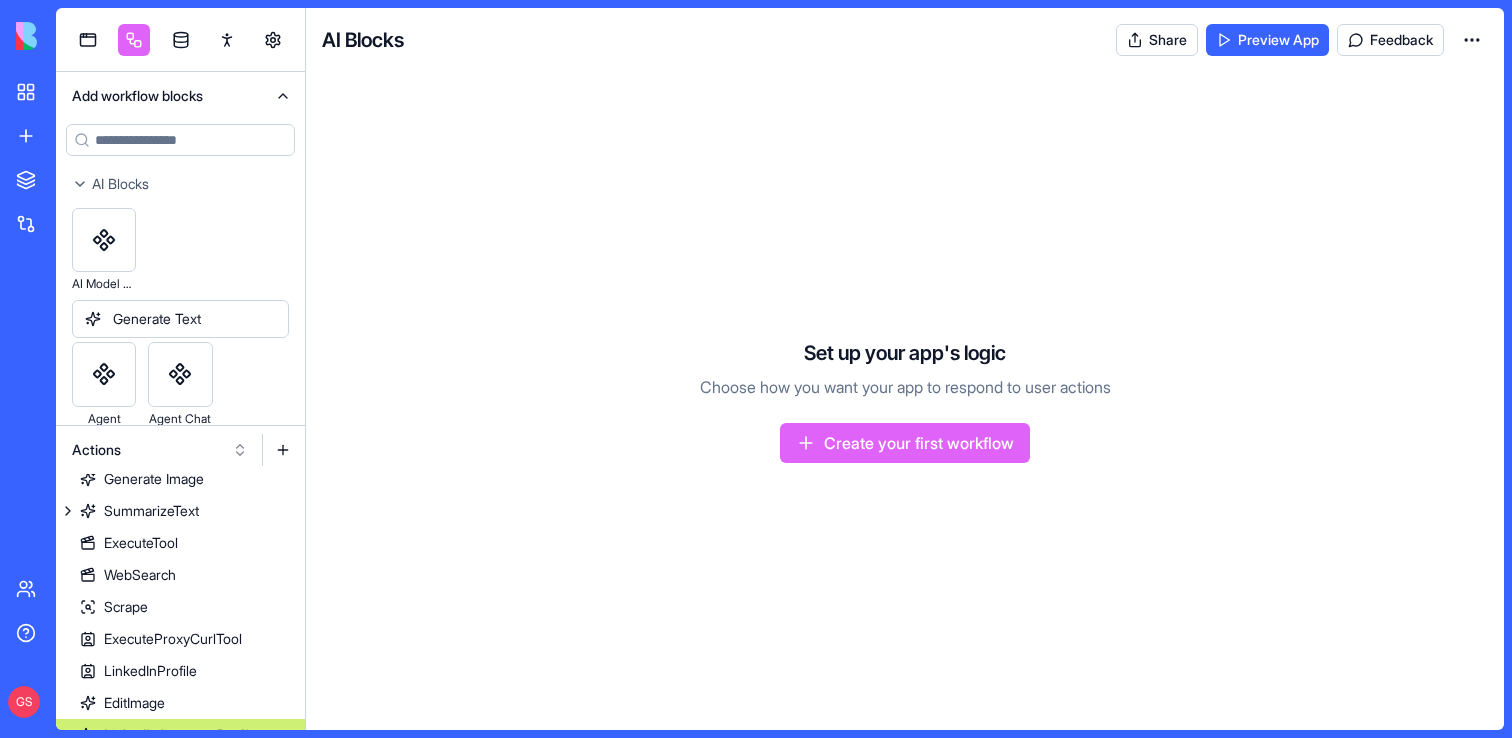 scroll, scrollTop: 41, scrollLeft: 0, axis: vertical 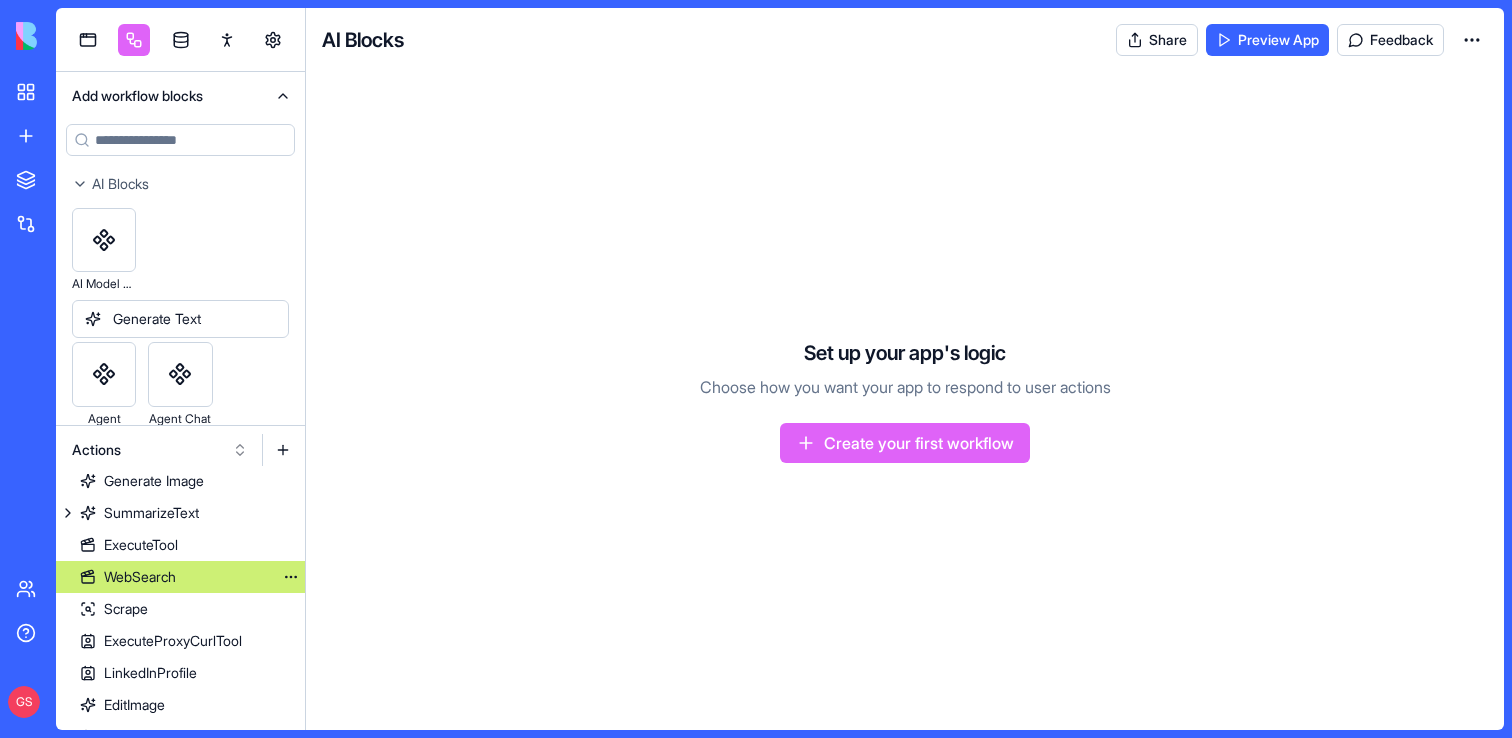 click on "WebSearch" at bounding box center (180, 577) 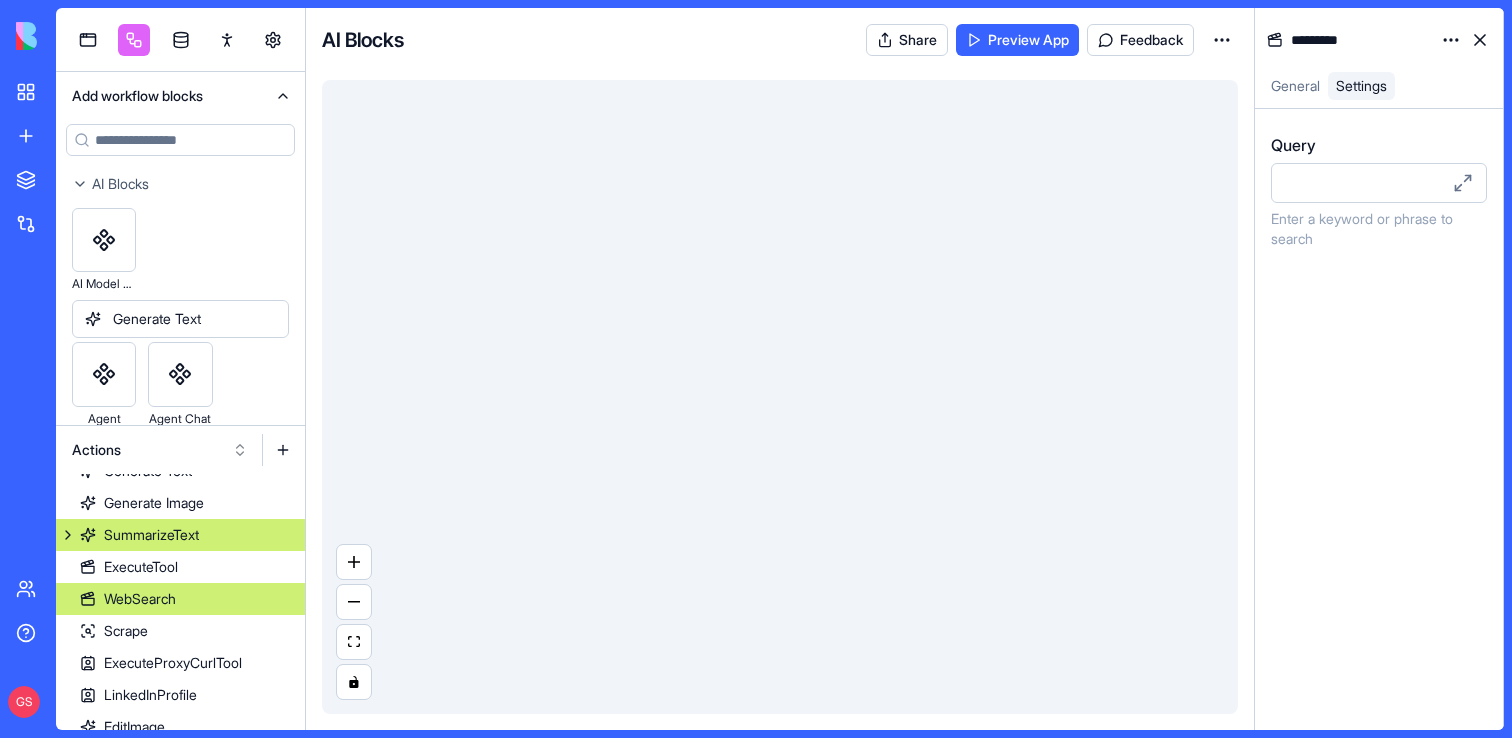 scroll, scrollTop: 16, scrollLeft: 0, axis: vertical 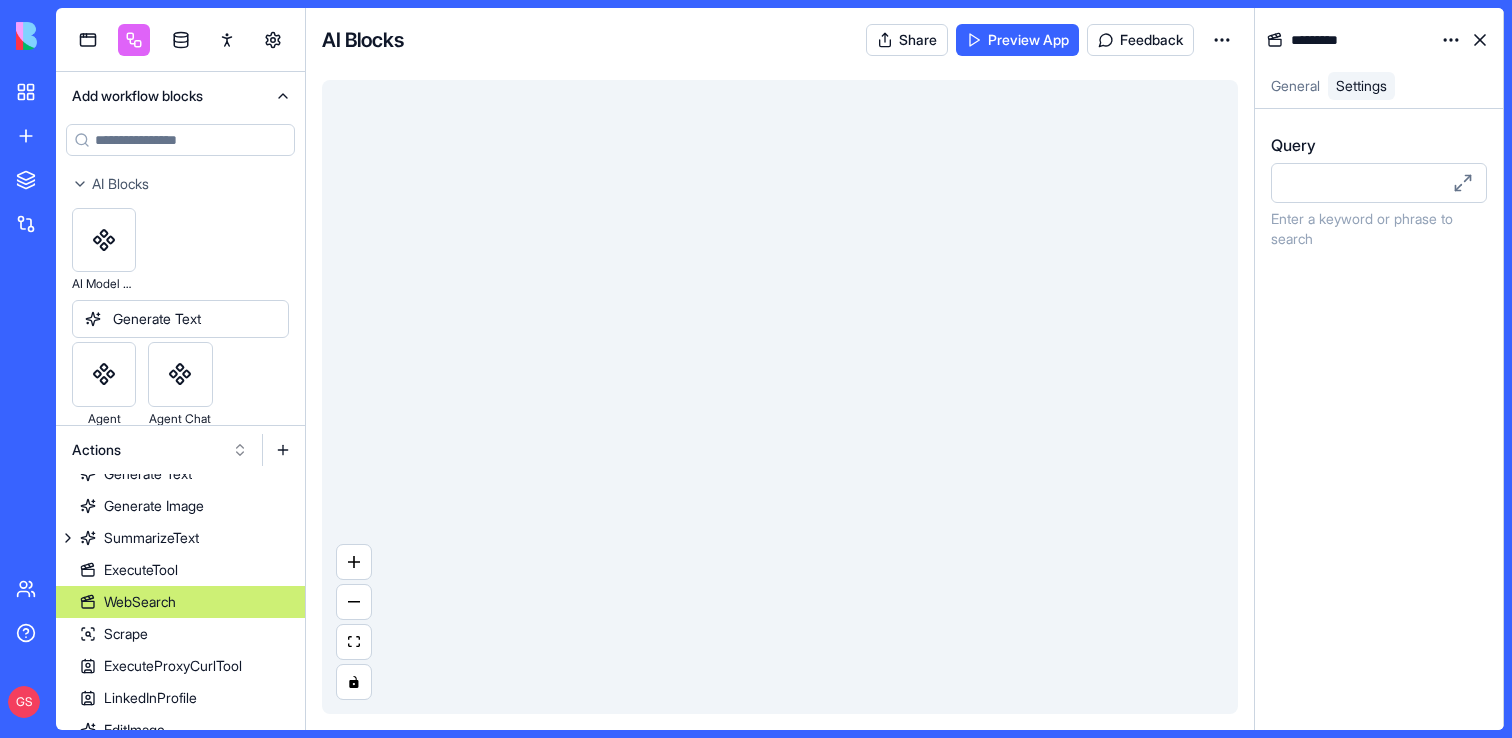 click on "BETA My workspace New app
To pick up a draggable item, press the space bar.
While dragging, use the arrow keys to move the item.
Press space again to drop the item in its new position, or press escape to cancel.
Marketplace Integrations Recent Task Master Product Launch Mission Control Task Master Team Help GS Add workflow blocks AI Blocks AI Model Settings Generate Text Agent Agent Chat Generate Image AI Actions Common Settings Summarize Text Execute Tool Web Search Scrape ExecuteProxyCurlTool LinkedInProfile Edit Image LinkedInCompanyProfile Deep Research LinkedInProfilePicture SendAgentChatMessage SearchAndScrape LeadResearch CompanyProfilePicture Nop AgentCall SpeechToText TextToSpeech TextToPdf Inputs Button Text Field URL Field Email Field Password Field Long Text Field JSON Field Checkbox Date Field Number Field Icon Field List Field Image Upload Field Single Select Field Multiple Select Field Block Picker Dynamic Object Field Multiple Block Picker Form File Upload Field Item Picker Nop" at bounding box center (756, 369) 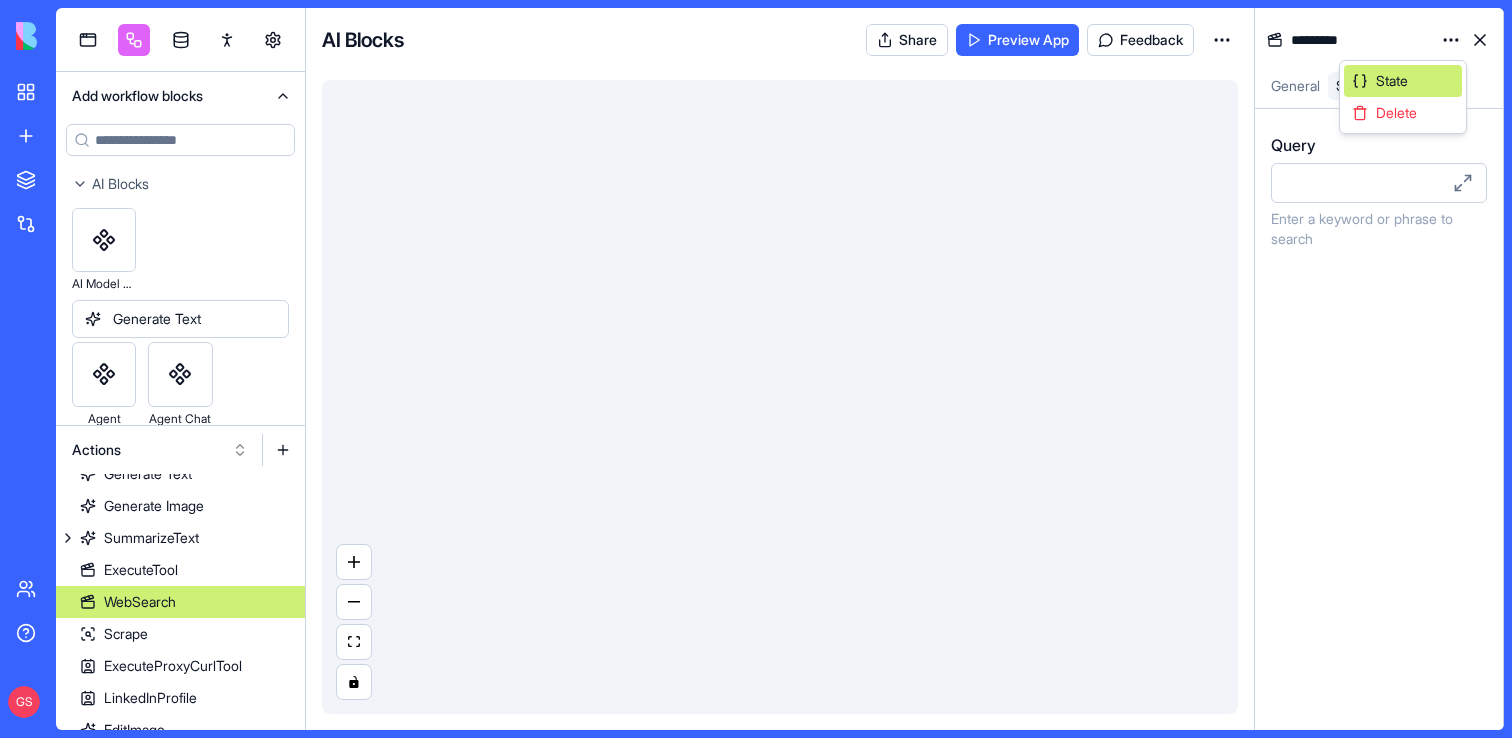 click on "State" at bounding box center [1403, 81] 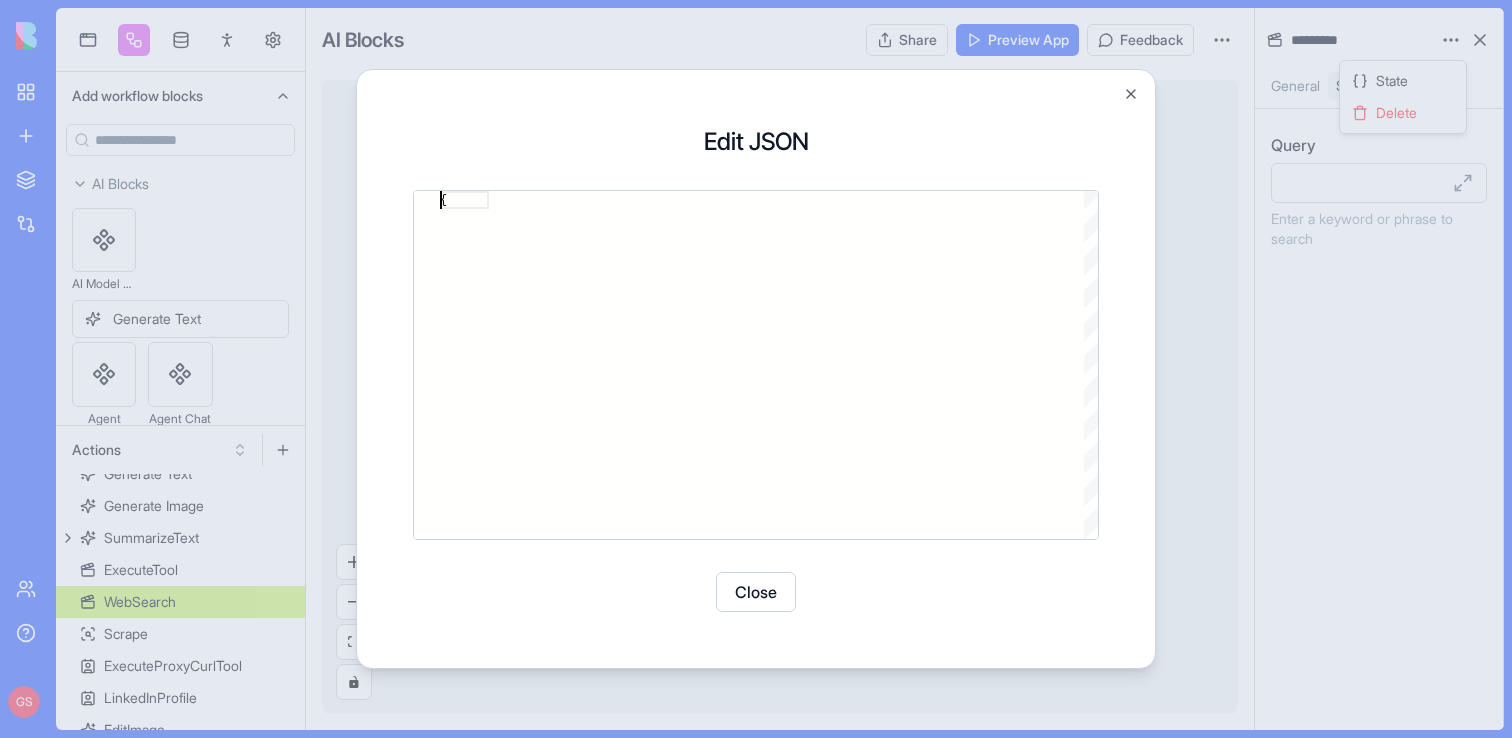 scroll, scrollTop: 0, scrollLeft: 0, axis: both 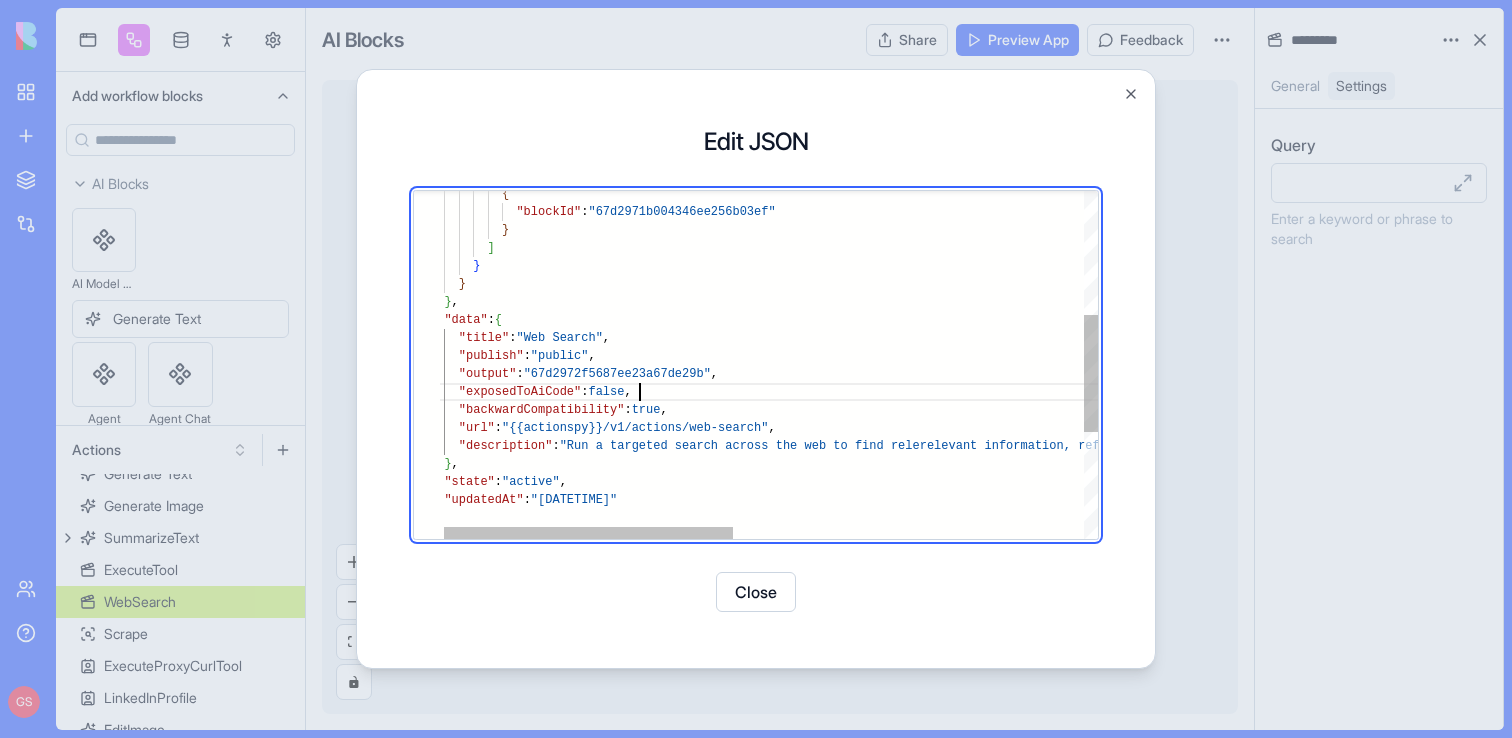 click on "}    "updatedAt" :  "2025-05-14T12:11:07.018Z"    "state" :  "active" ,    } ,      "description" :  "Run a targeted search across the web to find rele vant information, references, url's and resources.  Ideal for research, fact-checking, or gathering t he latest data on any topic"      "url" :  "{{actionspy}}/v1/actions/web-search" ,      "backwardCompatibility" :  true ,      "exposedToAiCode" :  false ,      "output" :  "67d2972f5687ee23a67de29b" ,      "publish" :  "public" ,      "title" :  "Web Search" ,    "data" :  {    } ,      }        }          ]            }              "blockId" :  "67d2971b004346ee256b03ef"            {" at bounding box center (1163, 341) 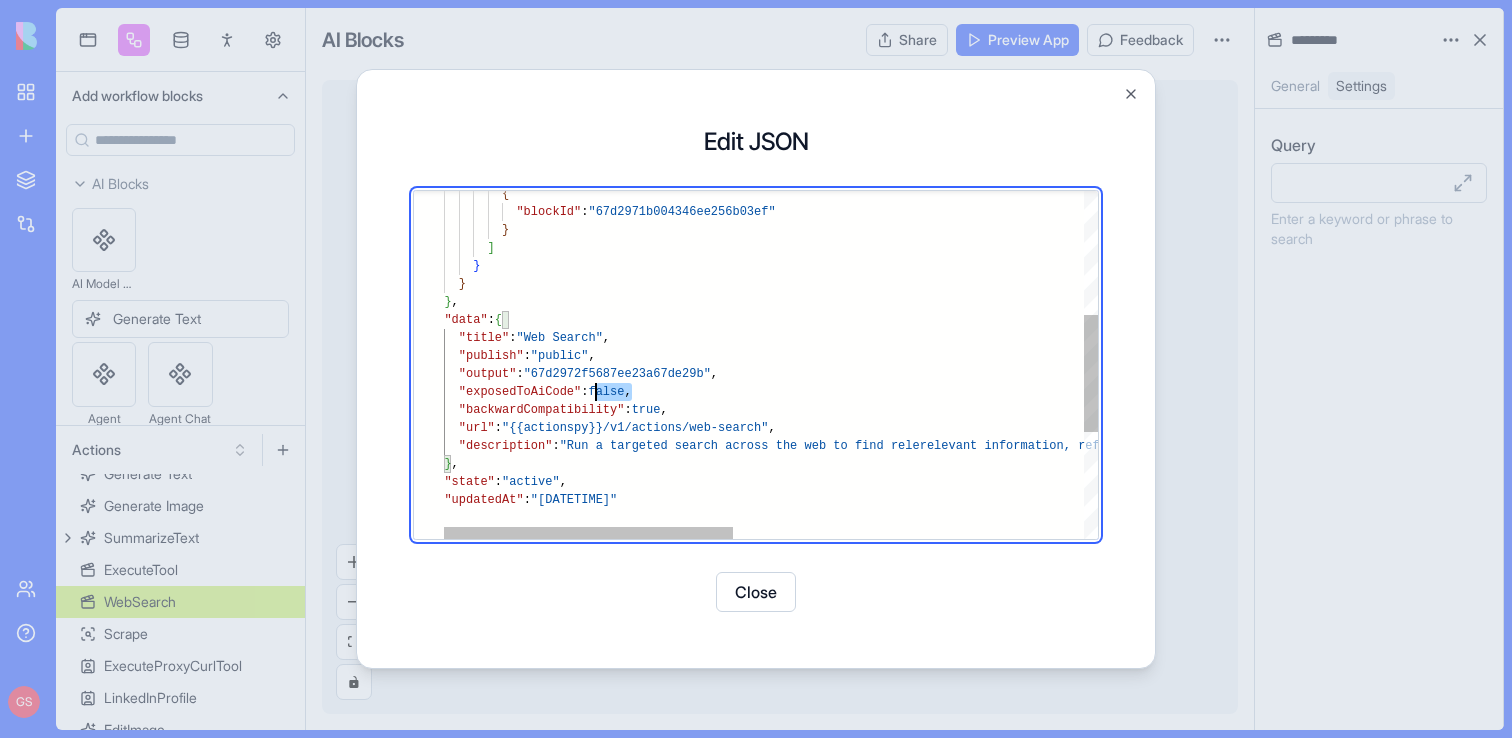 scroll, scrollTop: 18, scrollLeft: 166, axis: both 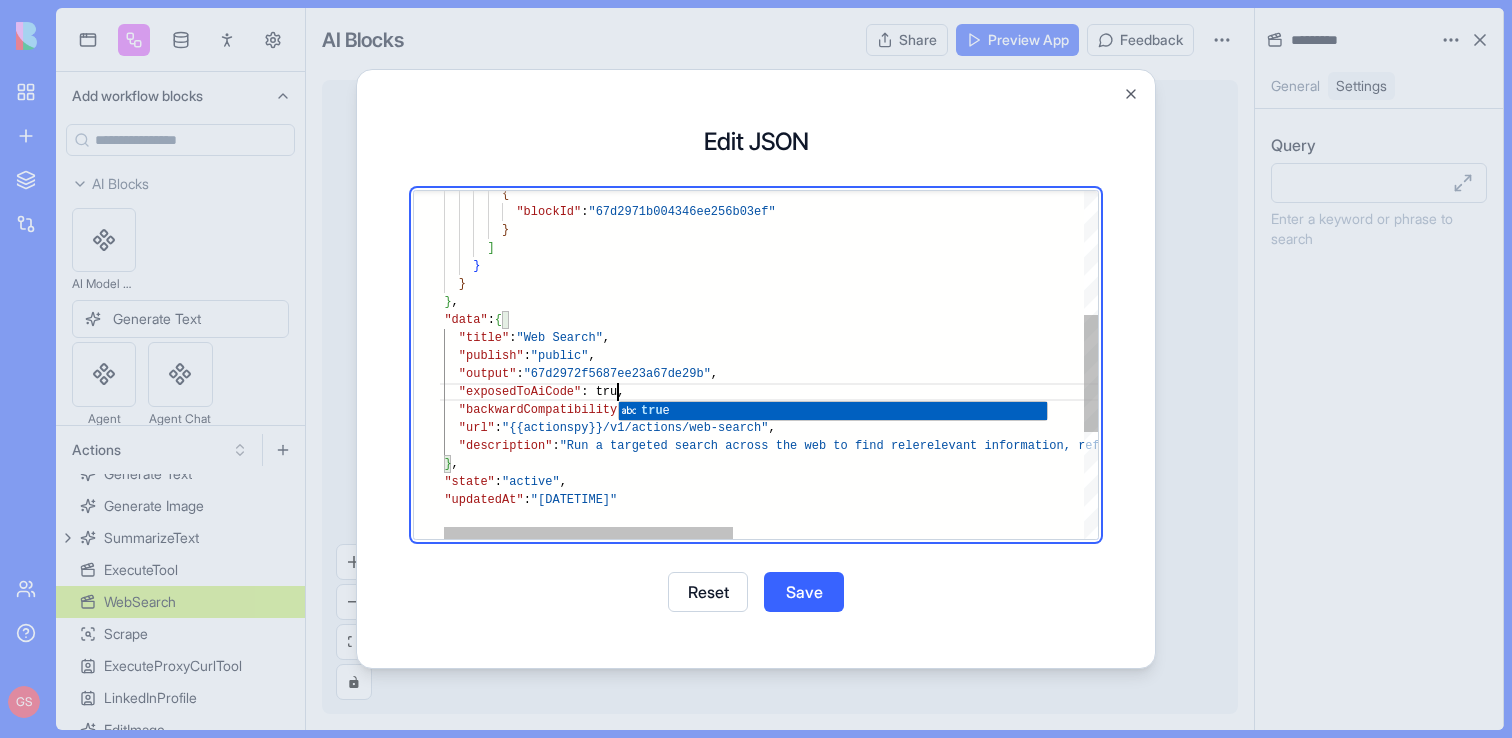 type on "**********" 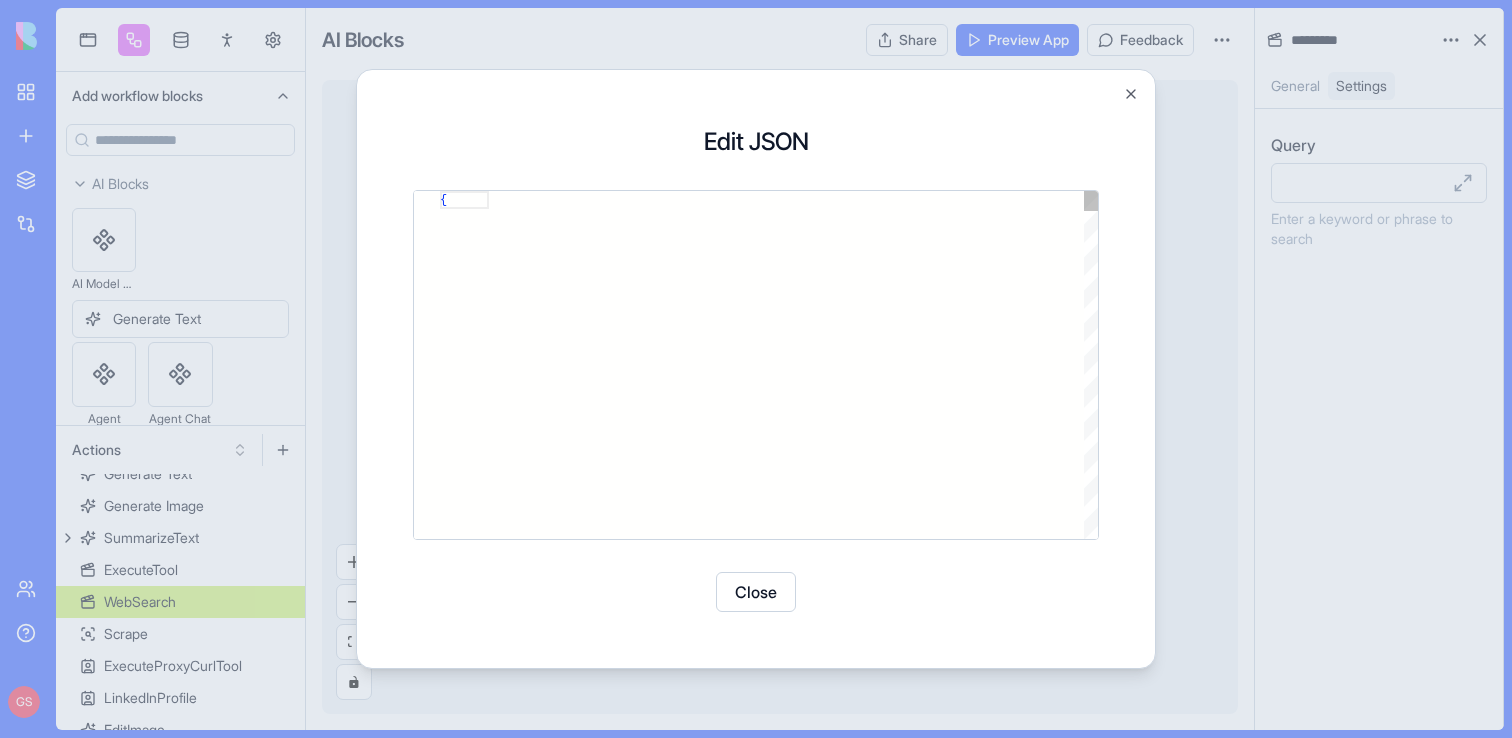 scroll, scrollTop: 0, scrollLeft: 0, axis: both 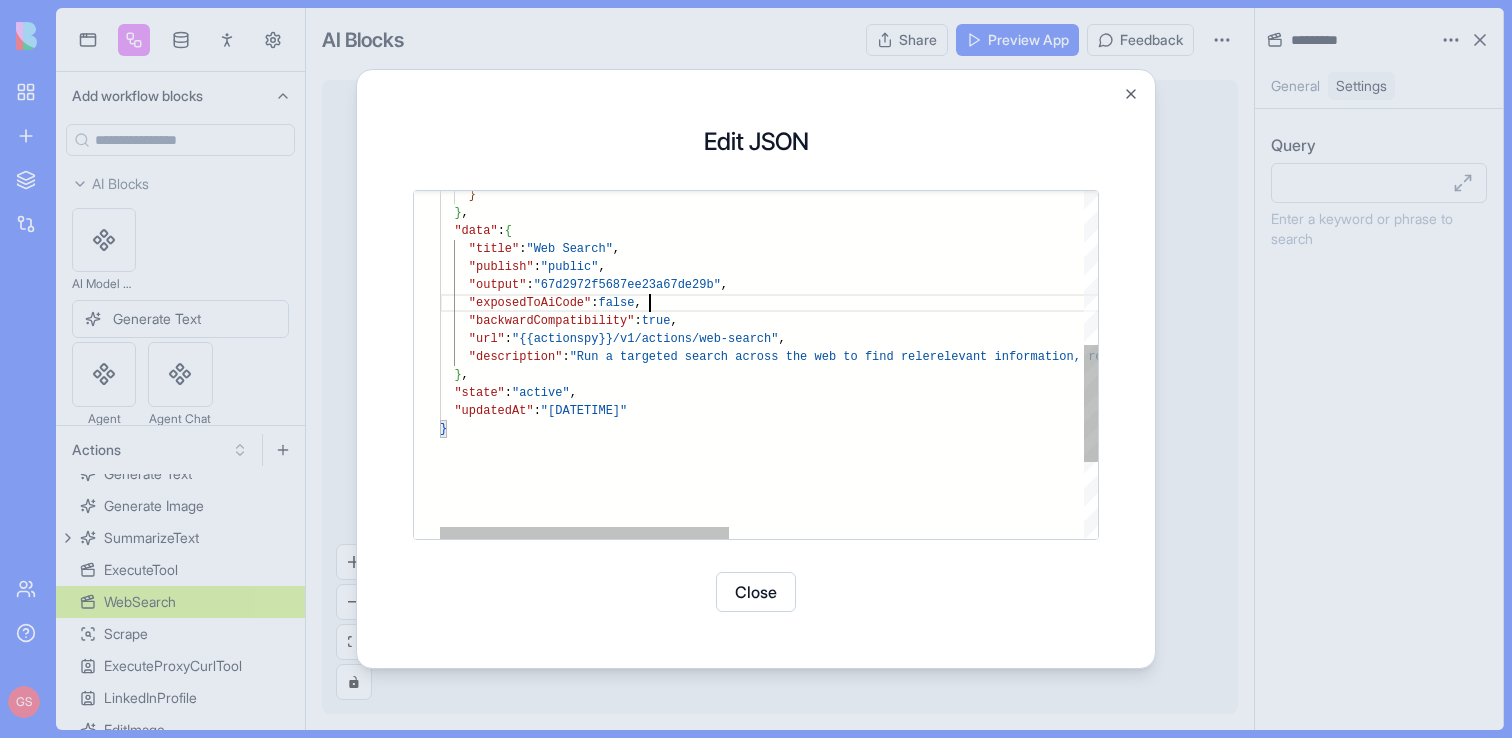 click on "}    } ,    "data" :  {      "title" :  "Web Search" ,      "publish" :  "public" ,      "output" :  "67d2972f5687ee23a67de29b" ,      "exposedToAiCode" :  false ,      "backwardCompatibility" :  true ,      "url" :  "{{actionspy}}/v1/actions/web-search" ,      "description" :  "Run a targeted search across the web to find rele vant information, references, url's and resources.  Ideal for research, fact-checking, or gathering t he latest data on any topic"    } ,    "state" :  "active" ,    "updatedAt" :  "2025-05-14T12:11:07.018Z" }" at bounding box center (1173, 252) 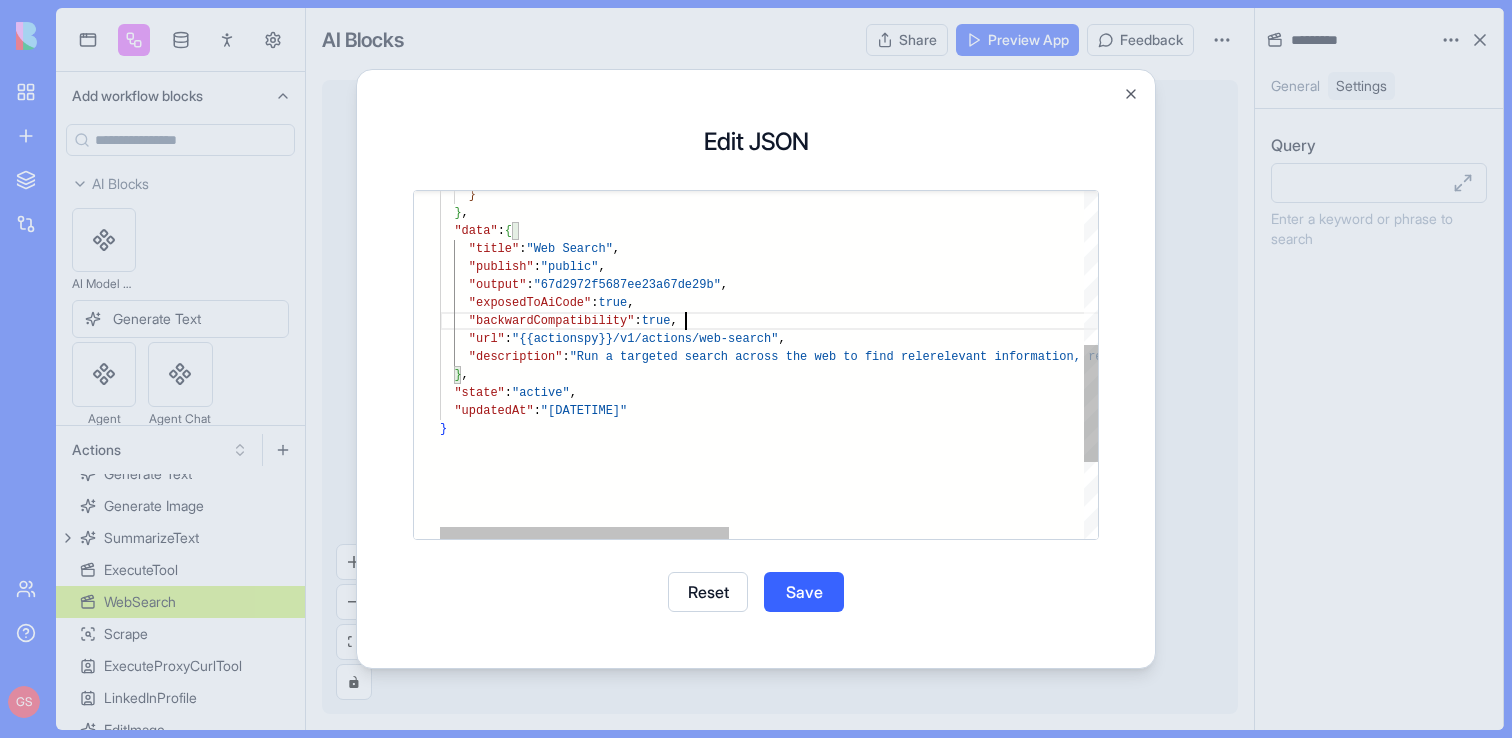 scroll, scrollTop: 36, scrollLeft: 29, axis: both 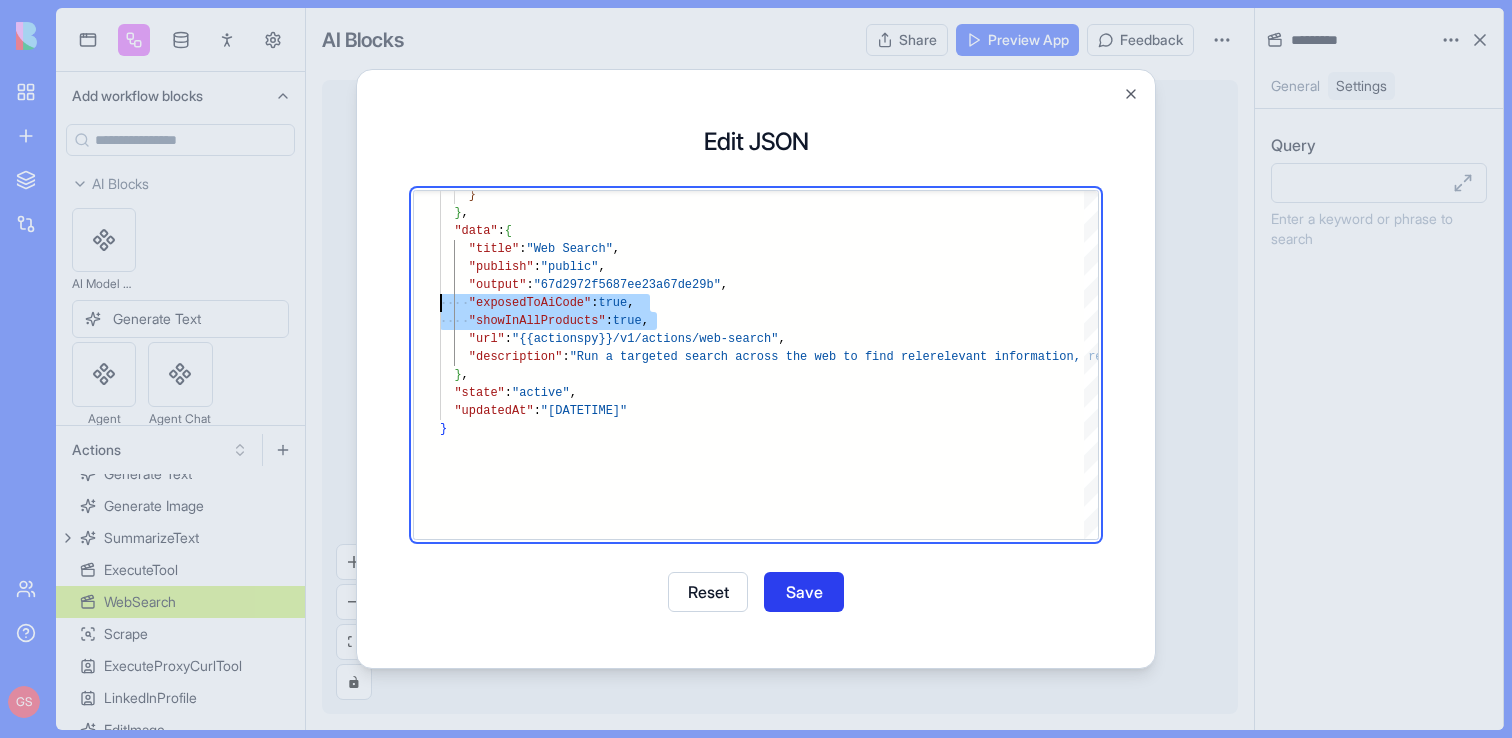 type on "**********" 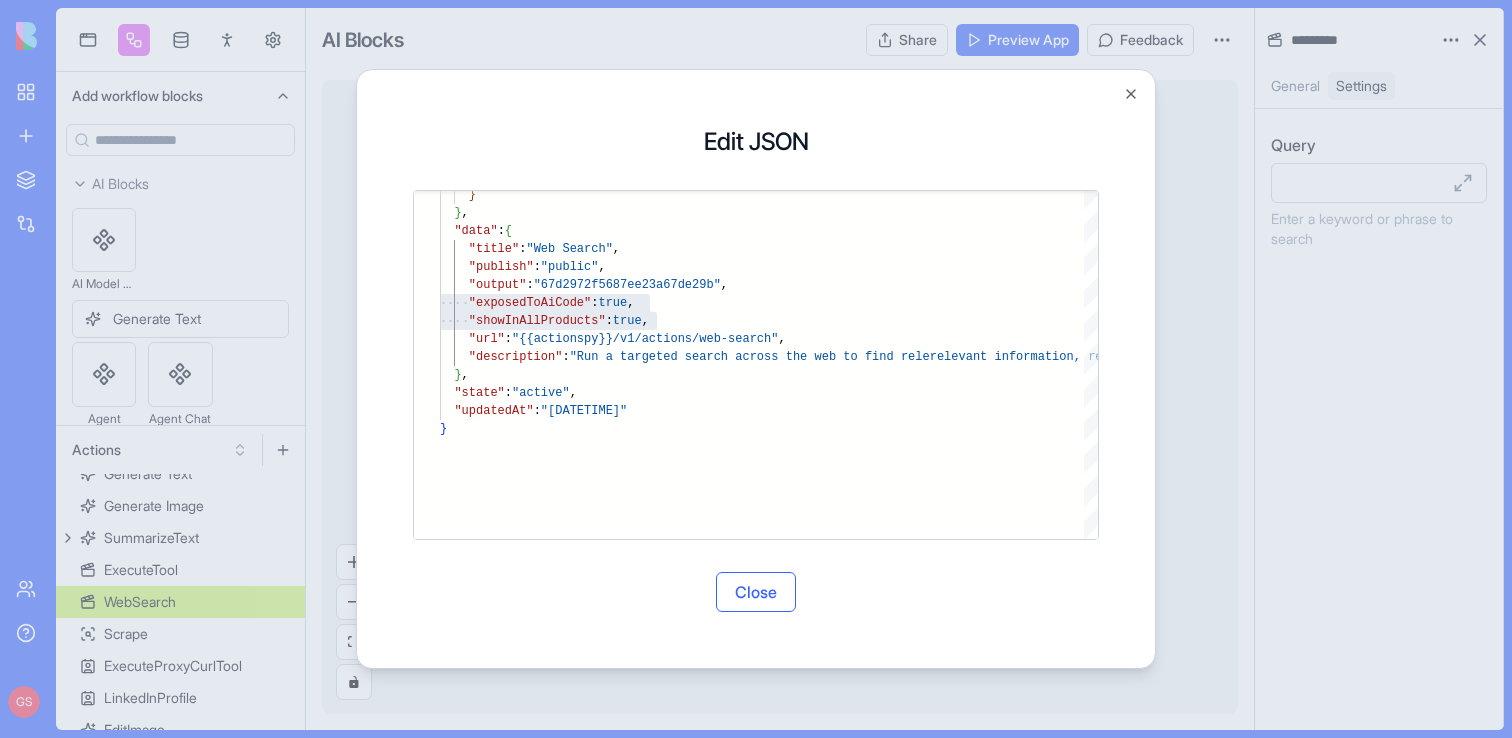 click on "Close" at bounding box center [756, 592] 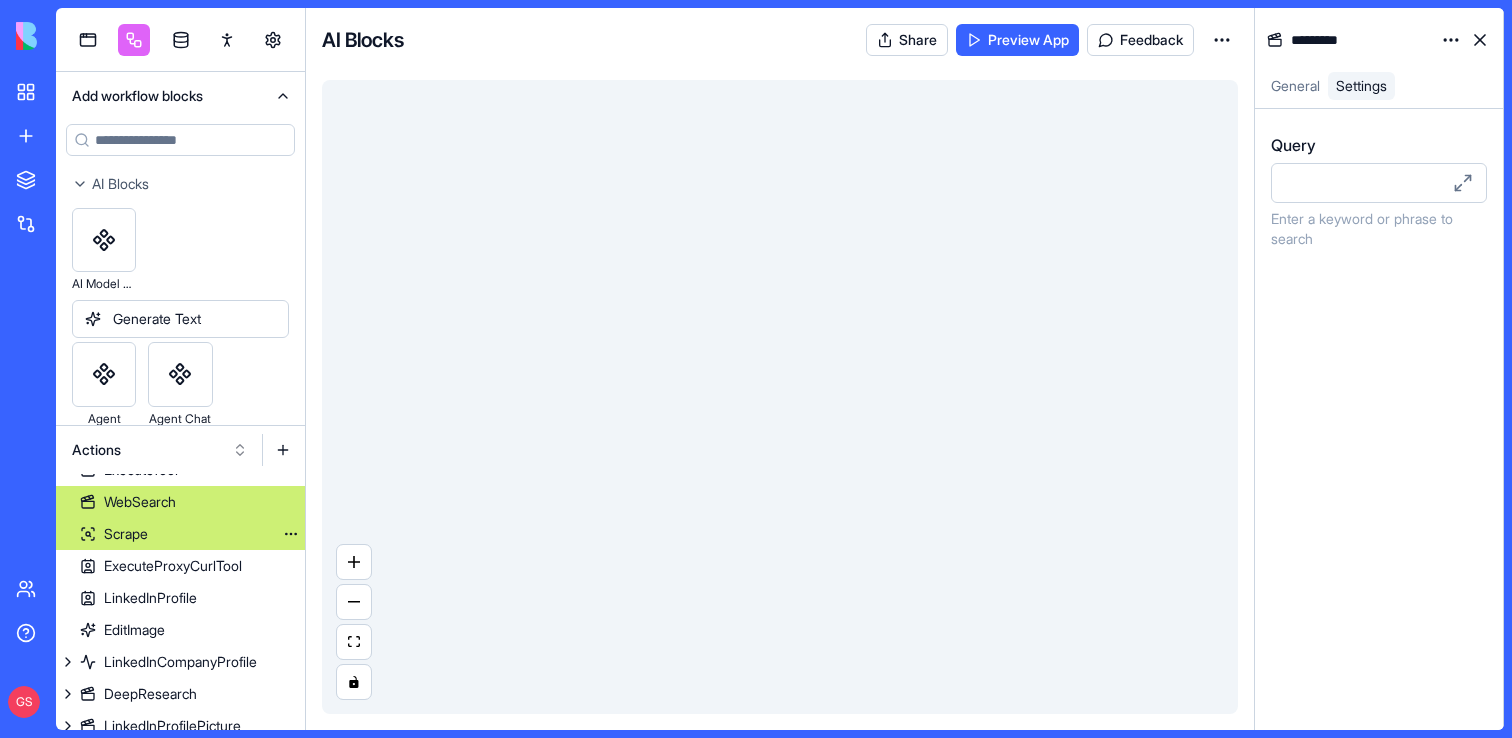 click on "Scrape" at bounding box center [180, 534] 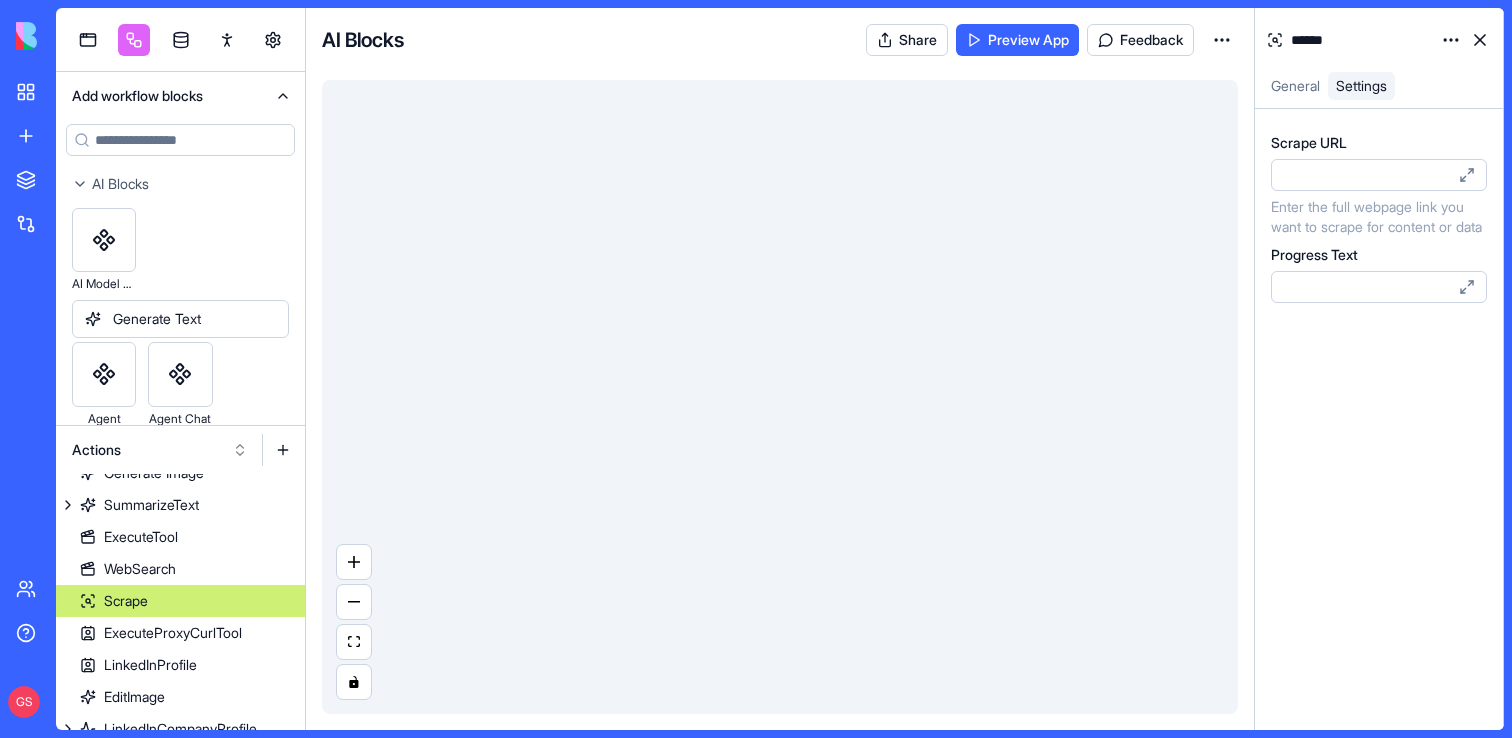scroll, scrollTop: 48, scrollLeft: 0, axis: vertical 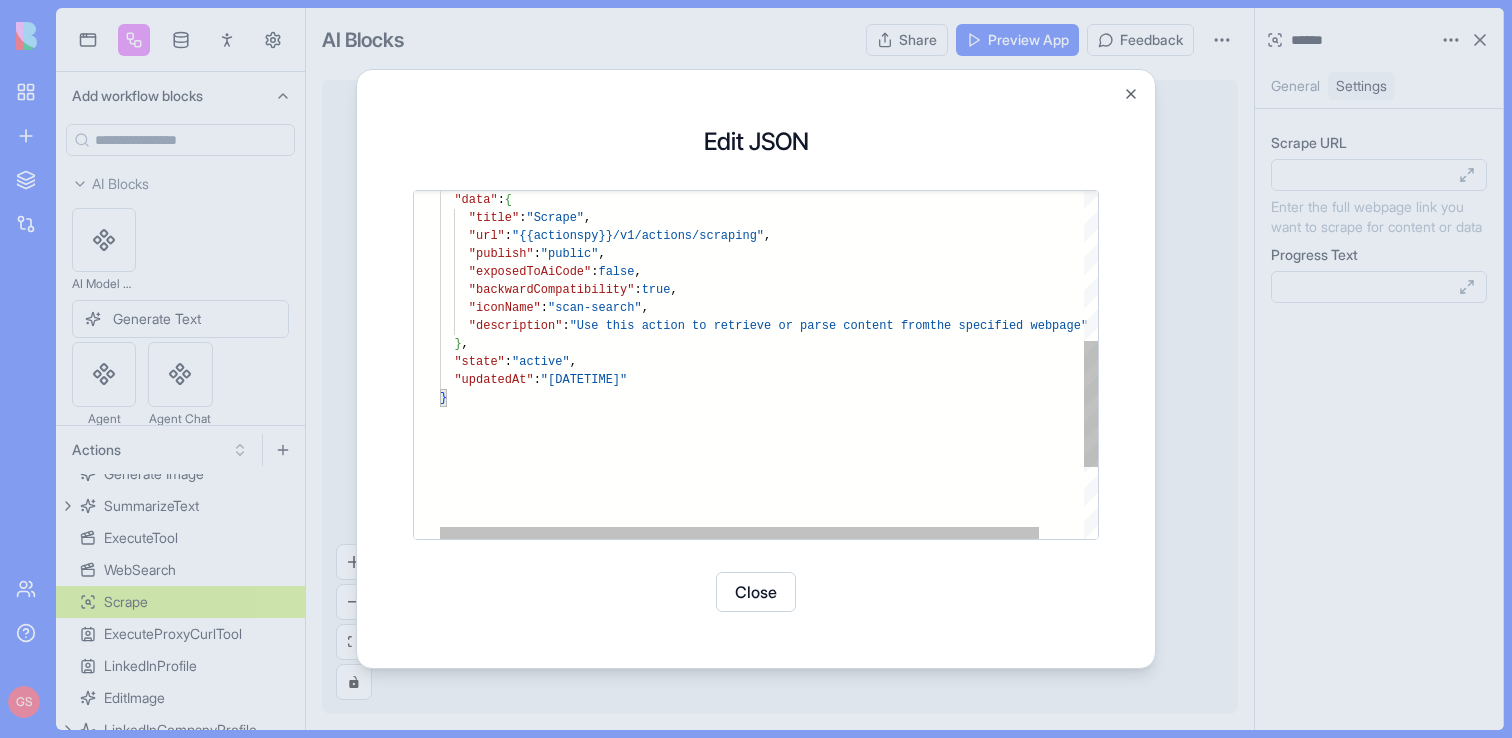 click on ""data" :  {      "title" :  "Scrape" ,      "url" :  "{{actionspy}}/v1/actions/scraping" ,      "publish" :  "public" ,      "exposedToAiCode" :  false ,      "backwardCompatibility" :  true ,      "iconName" :  "scan-search" ,      "description" :  "Use this action to retrieve or parse content from  the specified webpage"    } ,    "state" :  "active" ,    "updatedAt" :  "2025-05-14T12:12:07.698Z" }" at bounding box center (793, 257) 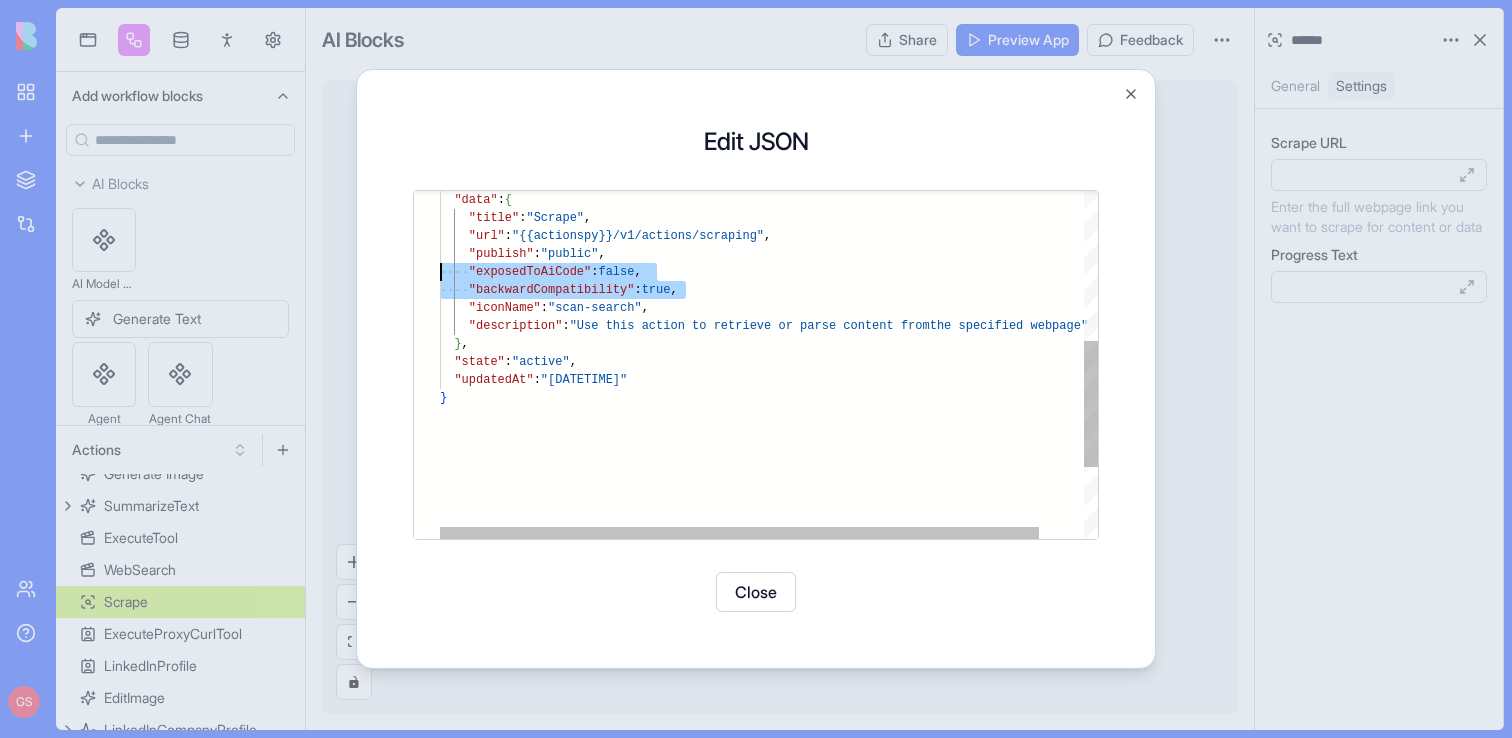scroll, scrollTop: 126, scrollLeft: 0, axis: vertical 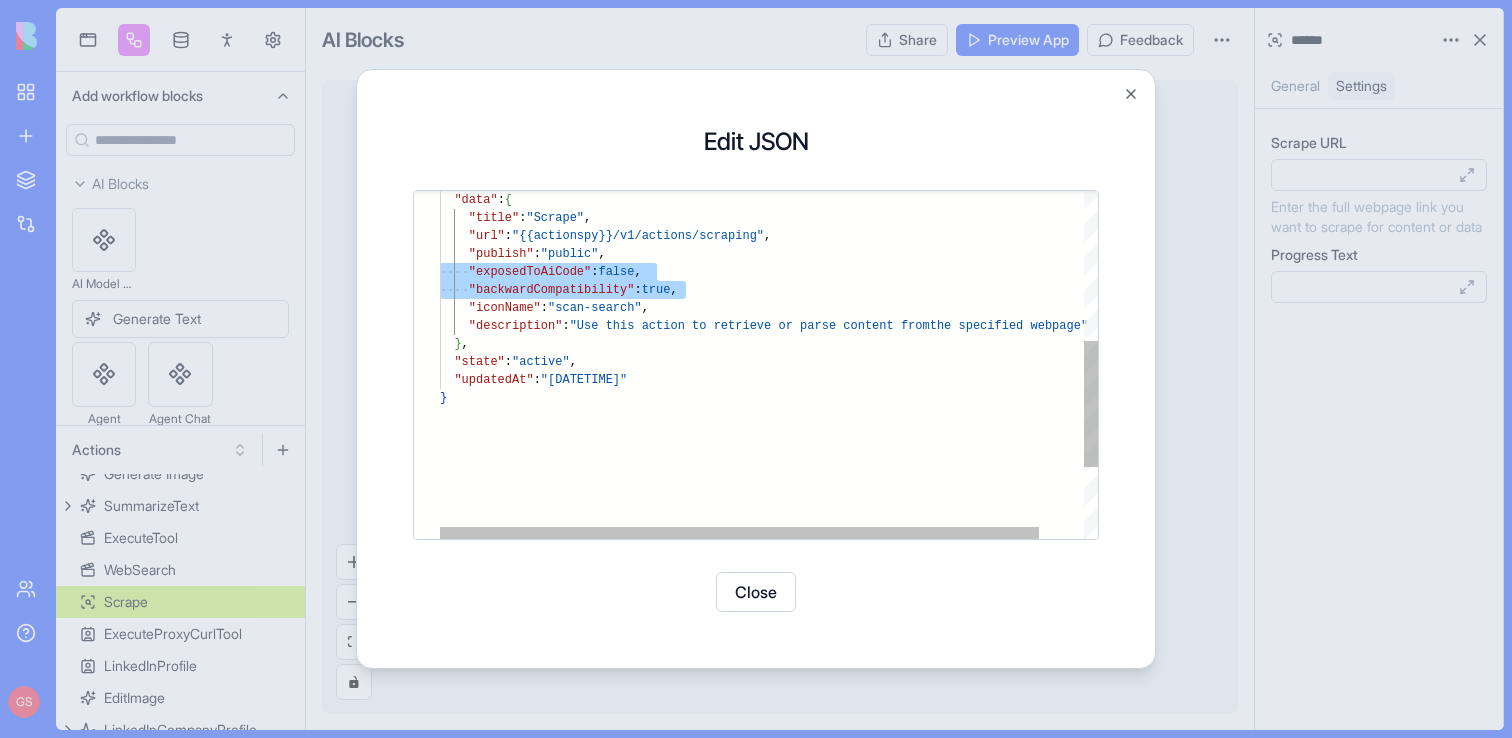 type on "**********" 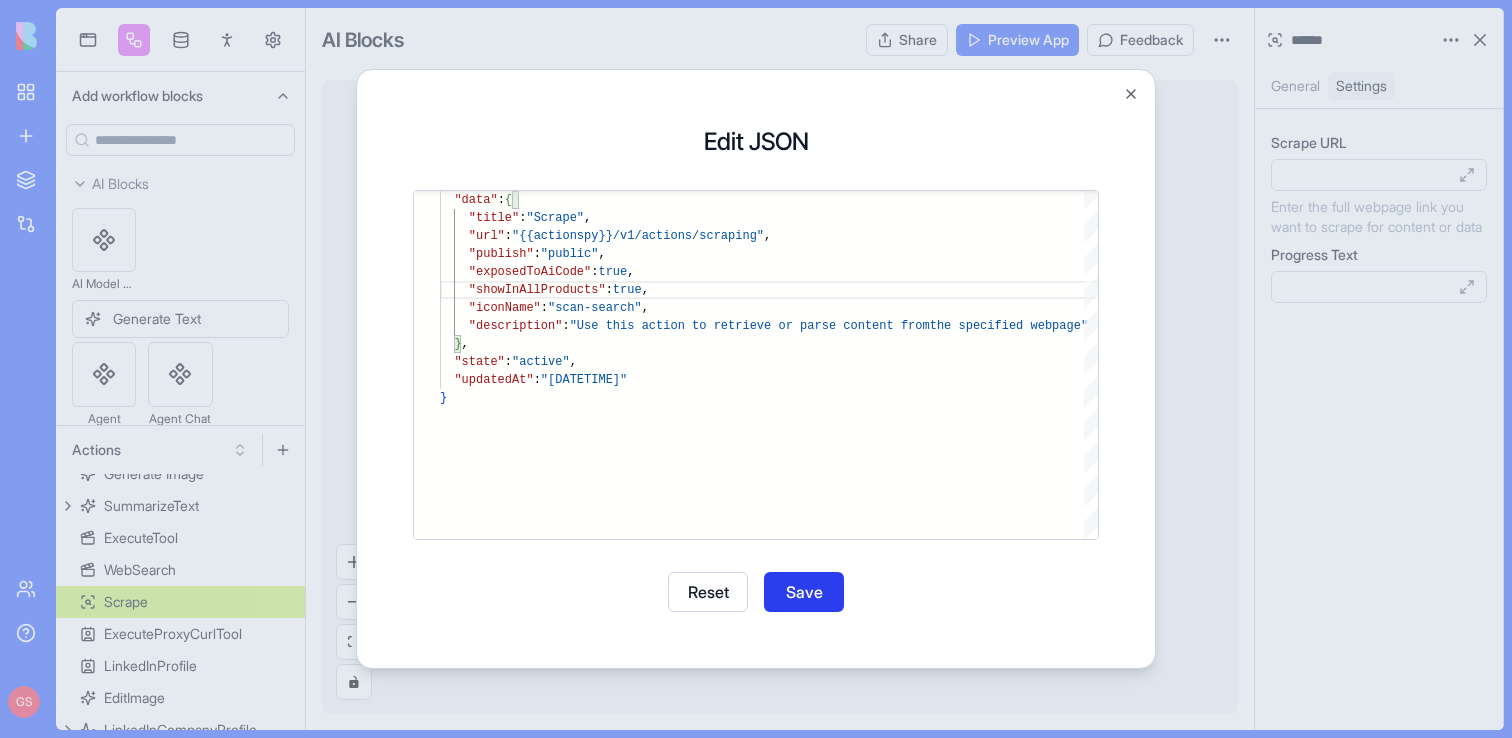click on "Save" at bounding box center [804, 592] 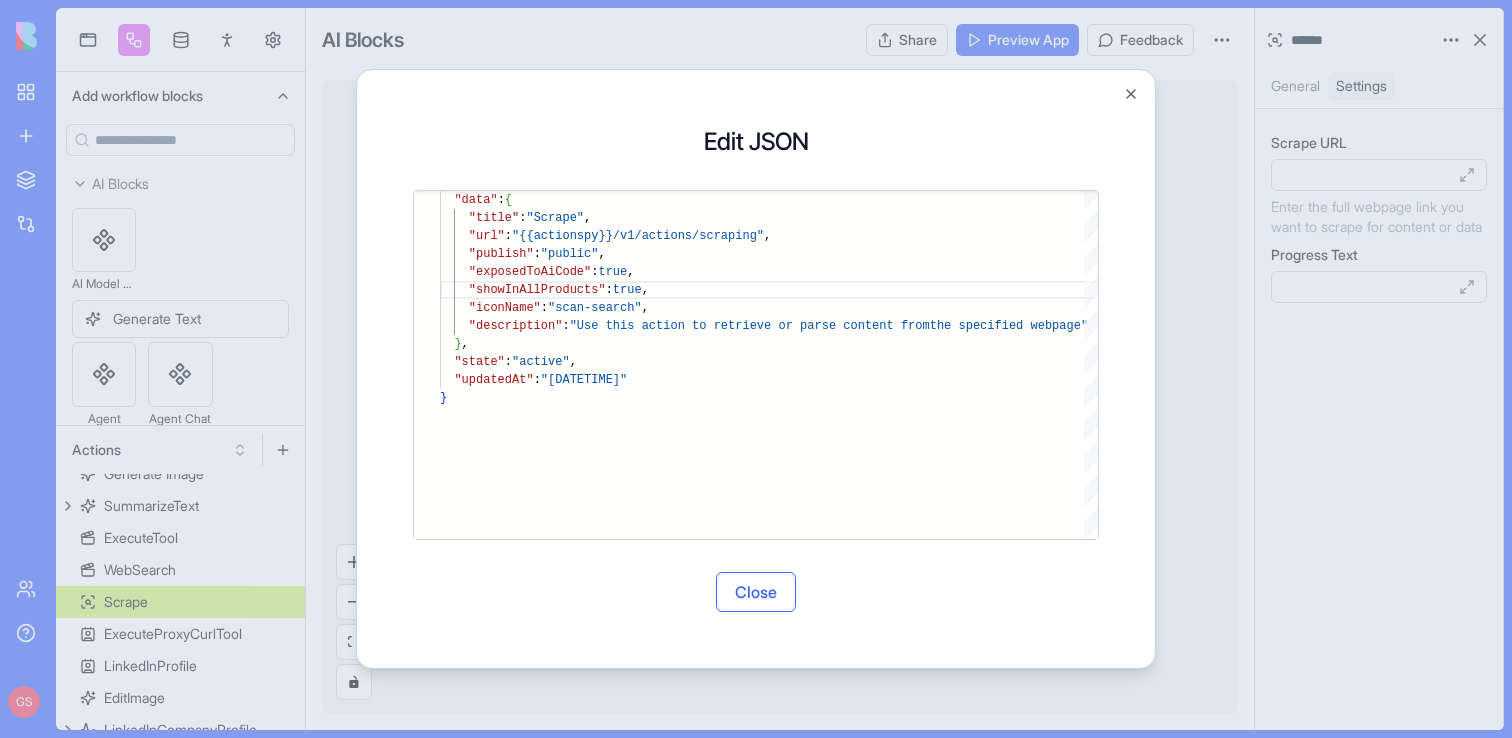 click on "Close" at bounding box center (756, 592) 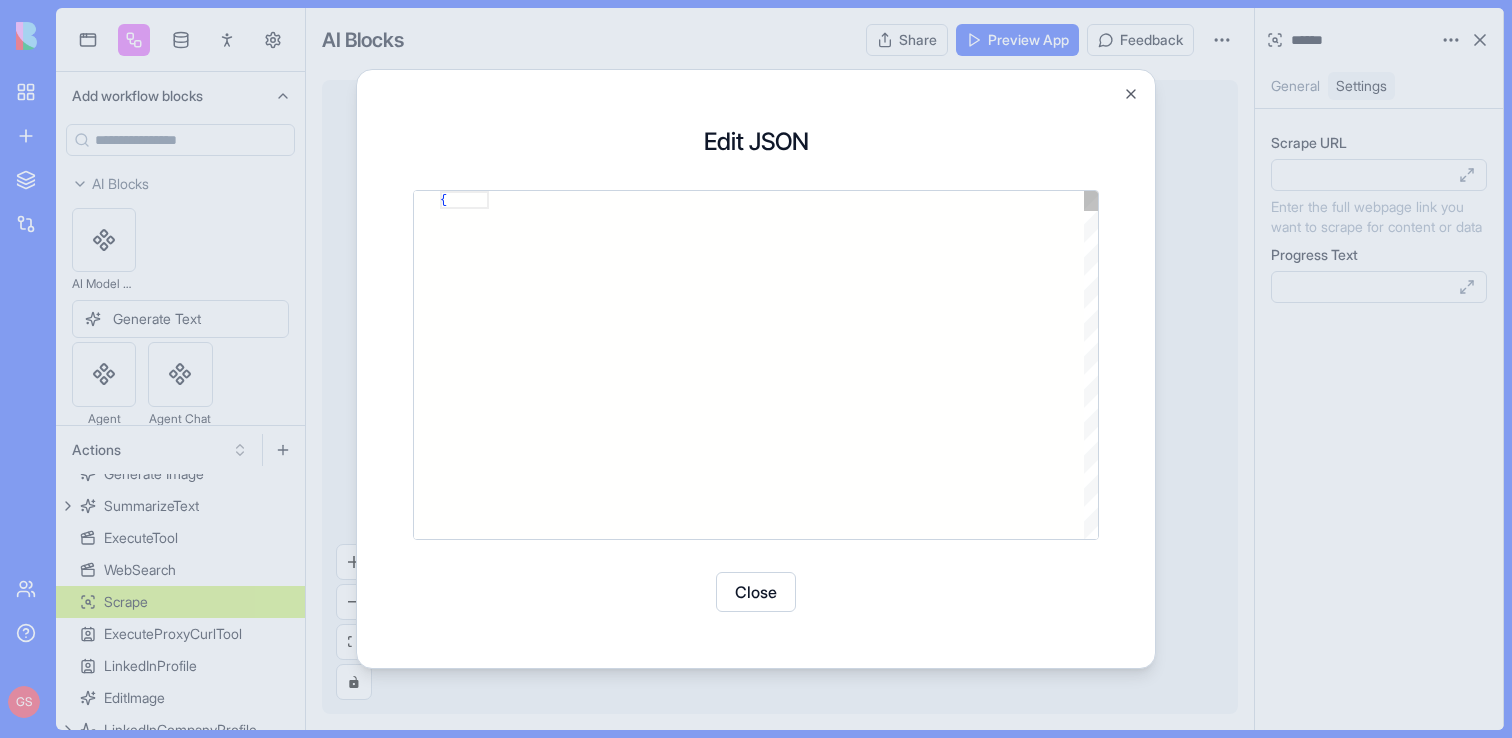 scroll, scrollTop: 0, scrollLeft: 0, axis: both 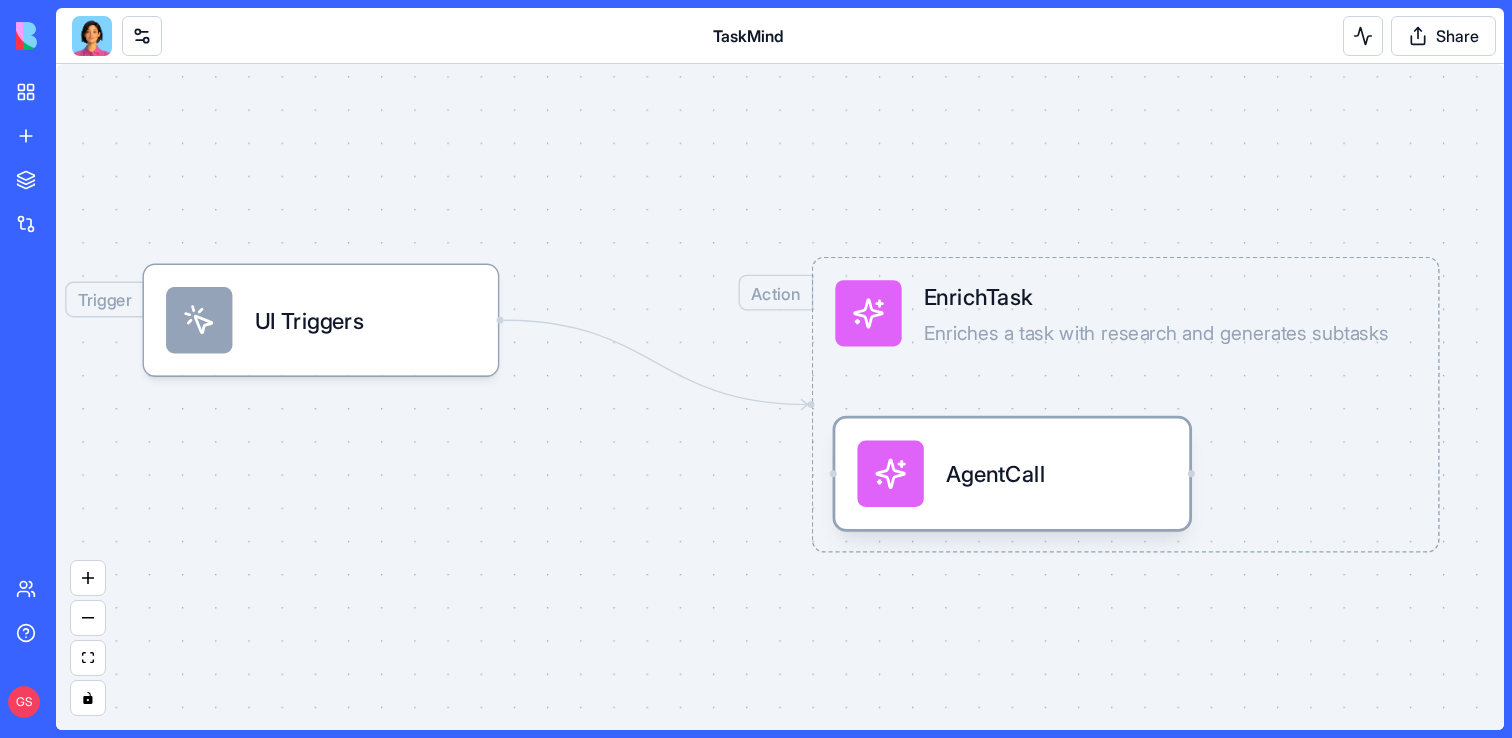 click on "AgentCall" at bounding box center [1012, 473] 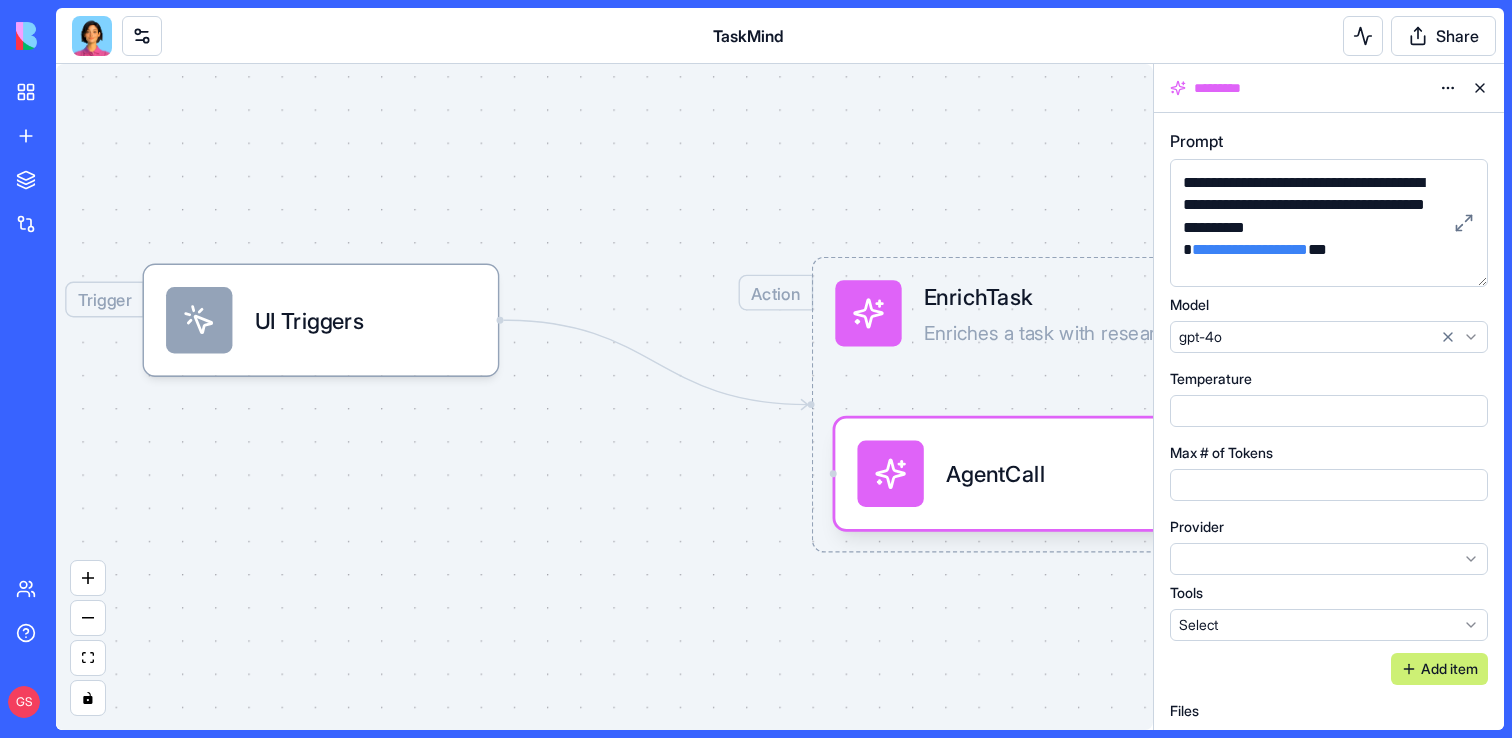 scroll, scrollTop: 45, scrollLeft: 0, axis: vertical 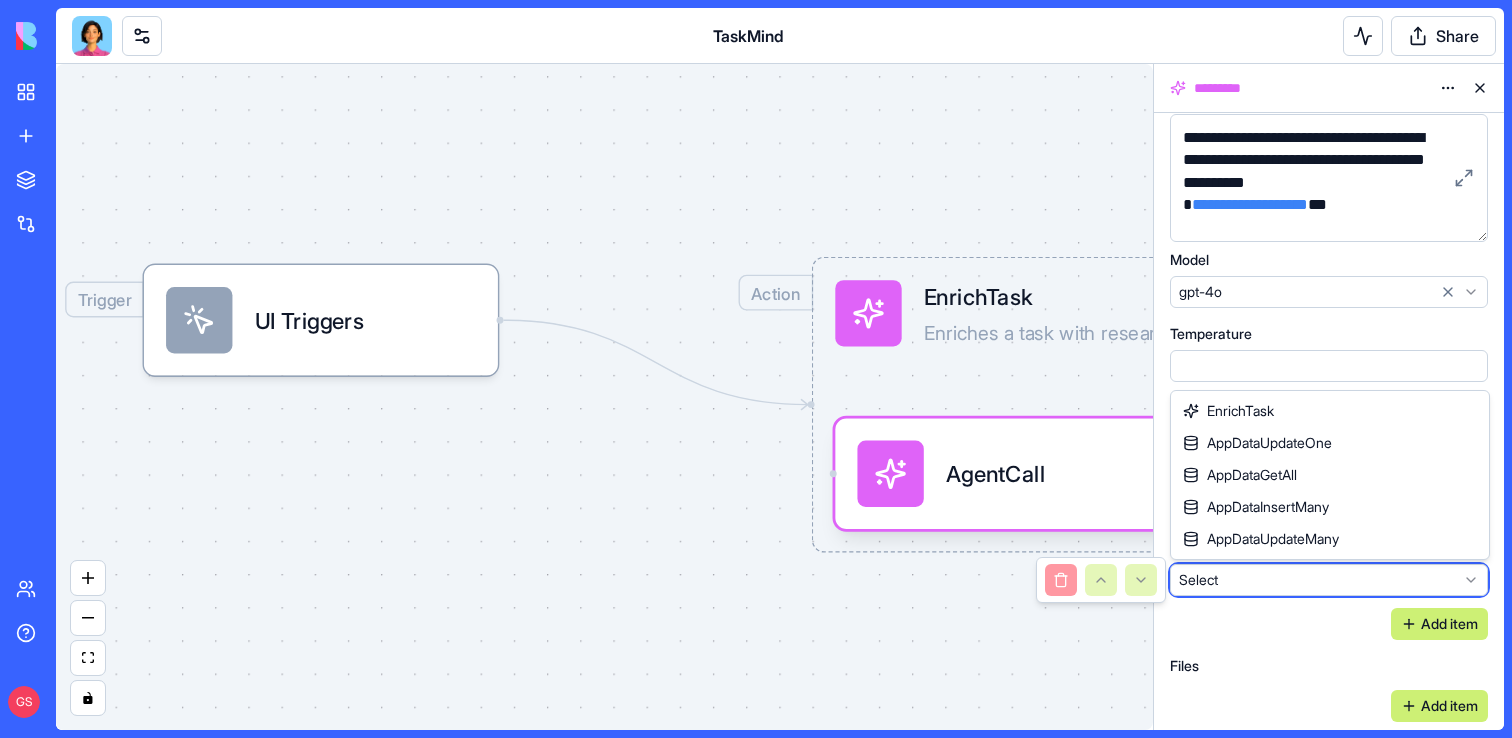click on "**********" at bounding box center [756, 369] 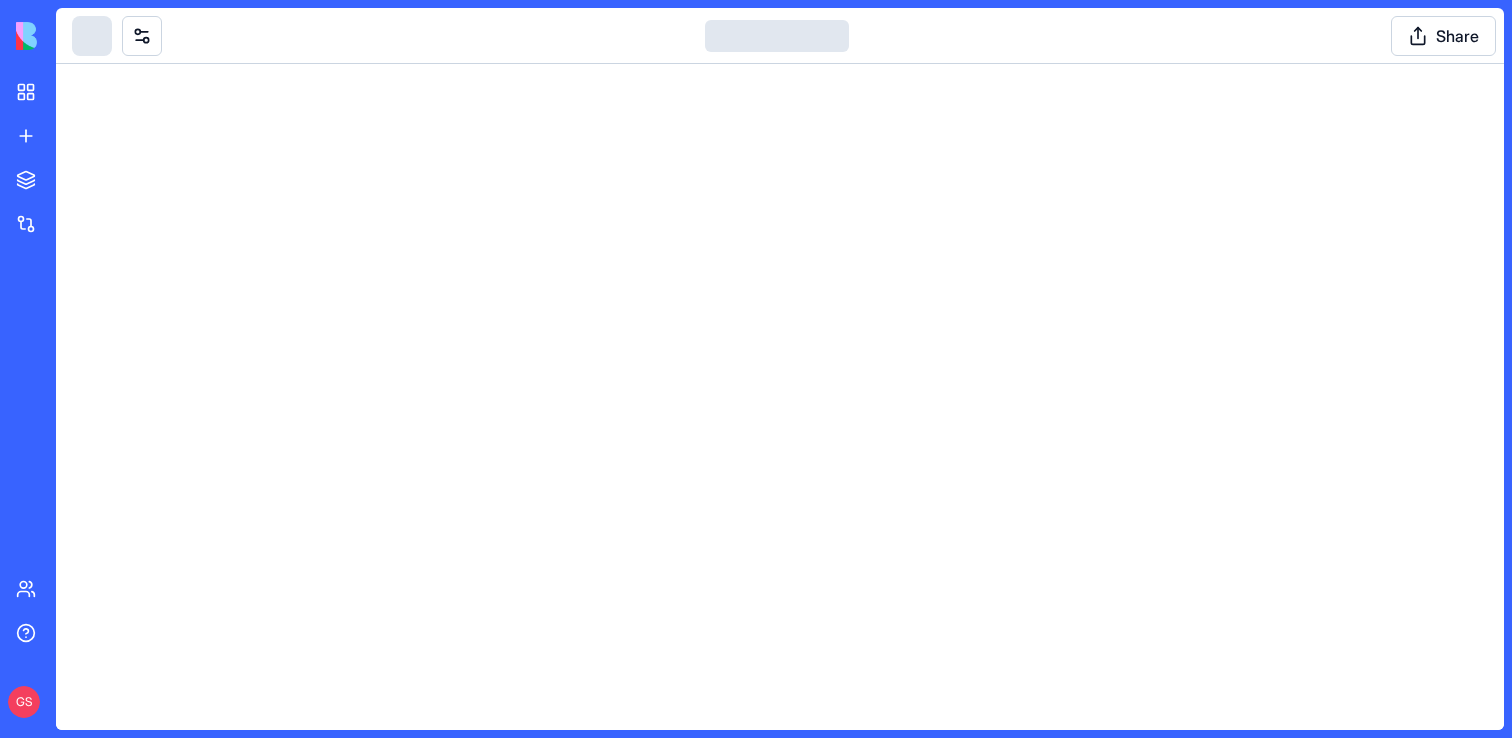 scroll, scrollTop: 0, scrollLeft: 0, axis: both 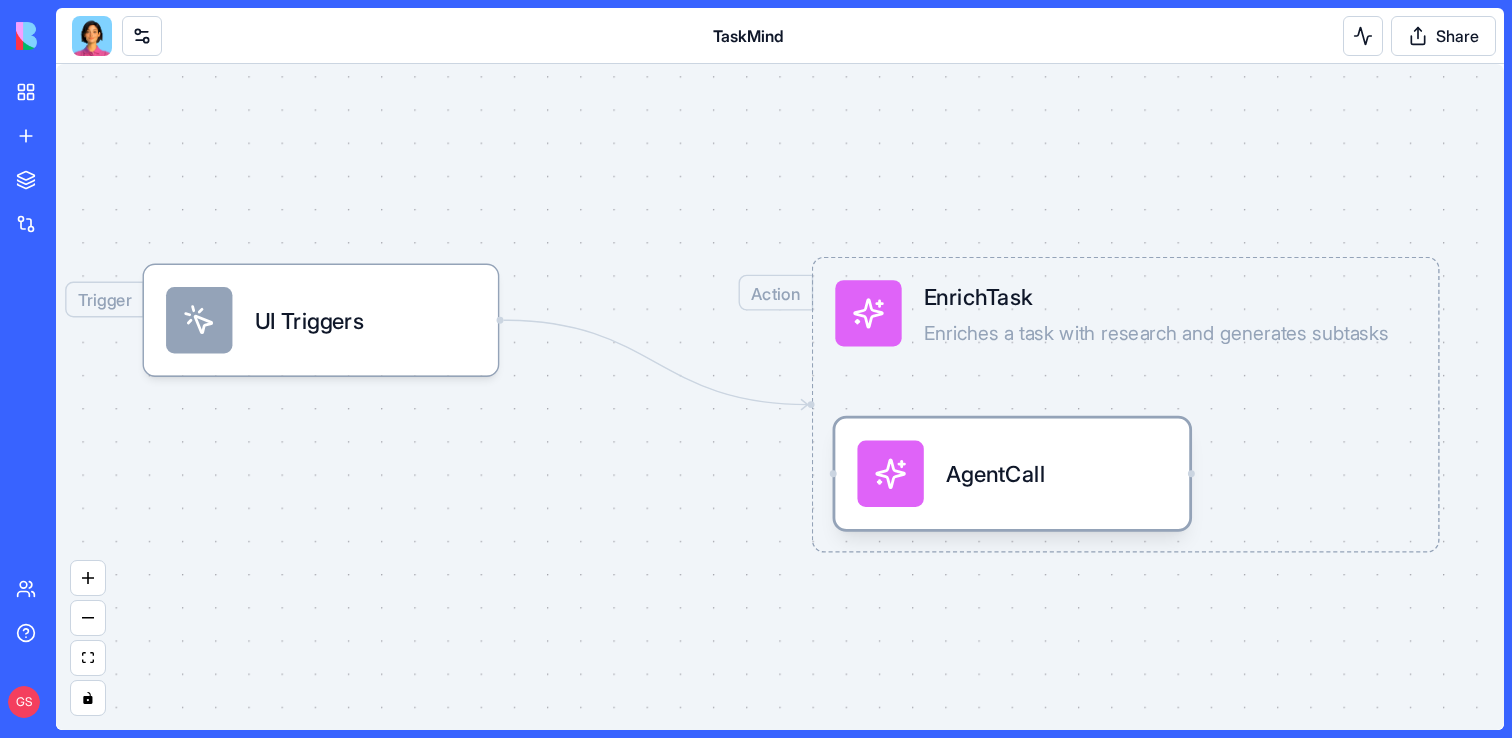 click on "AgentCall" at bounding box center [1012, 474] 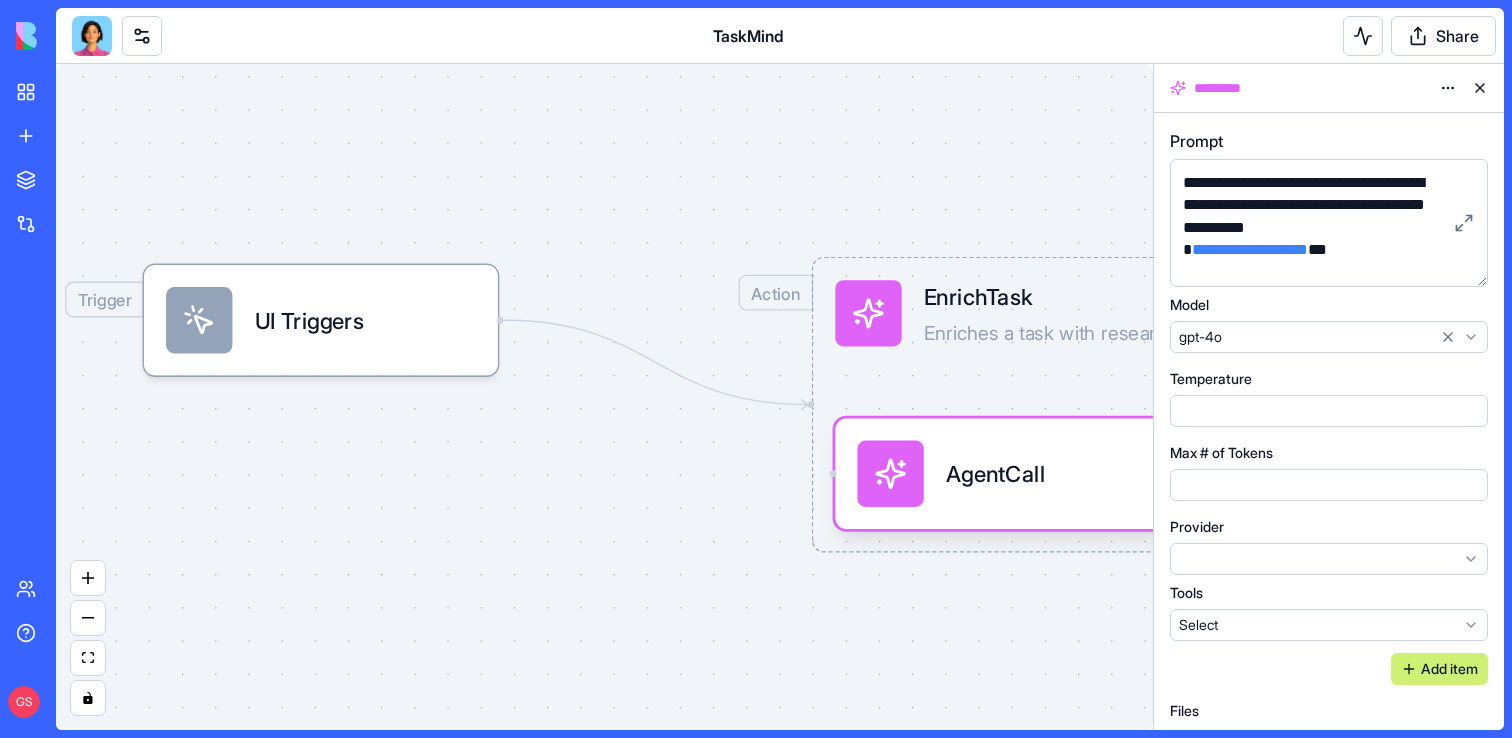 scroll, scrollTop: 45, scrollLeft: 0, axis: vertical 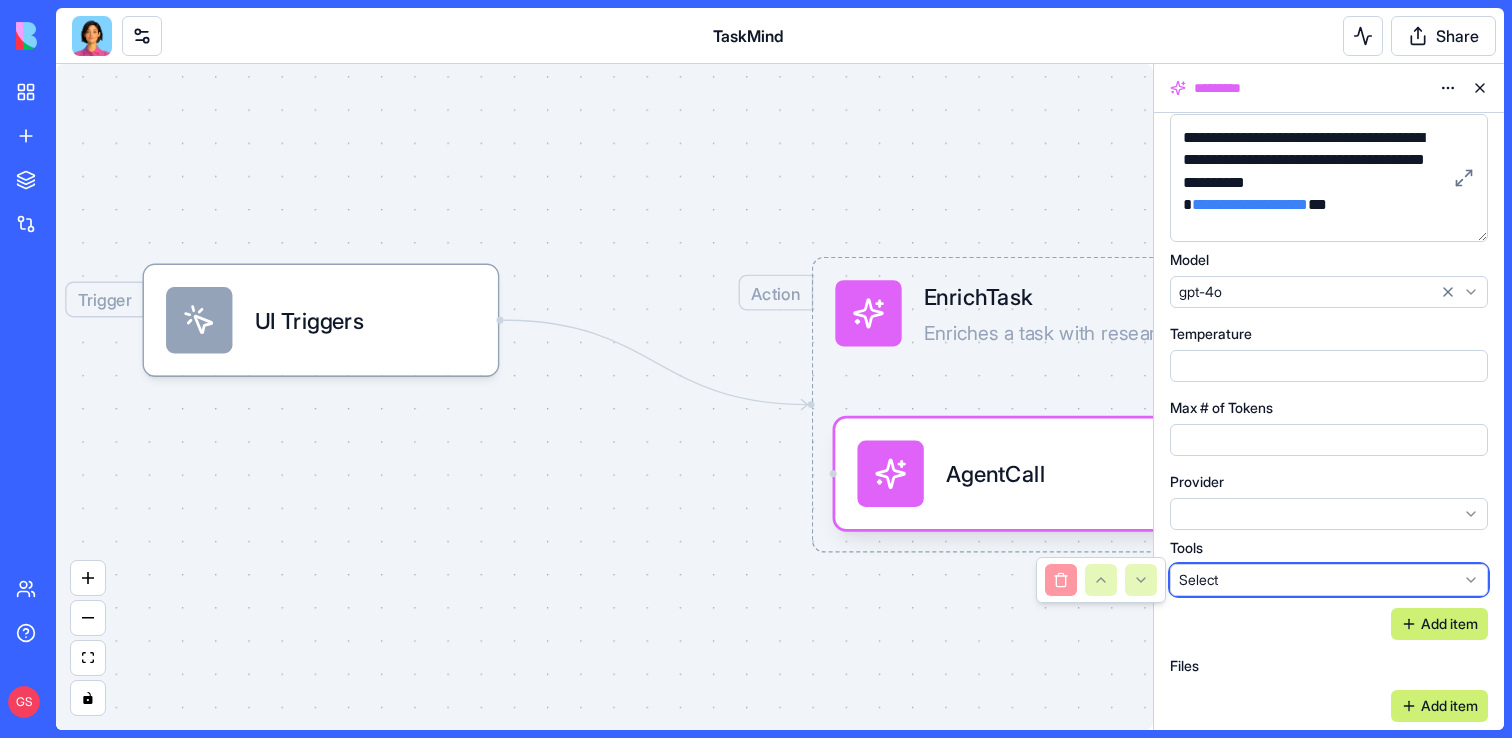 click on "**********" at bounding box center [756, 369] 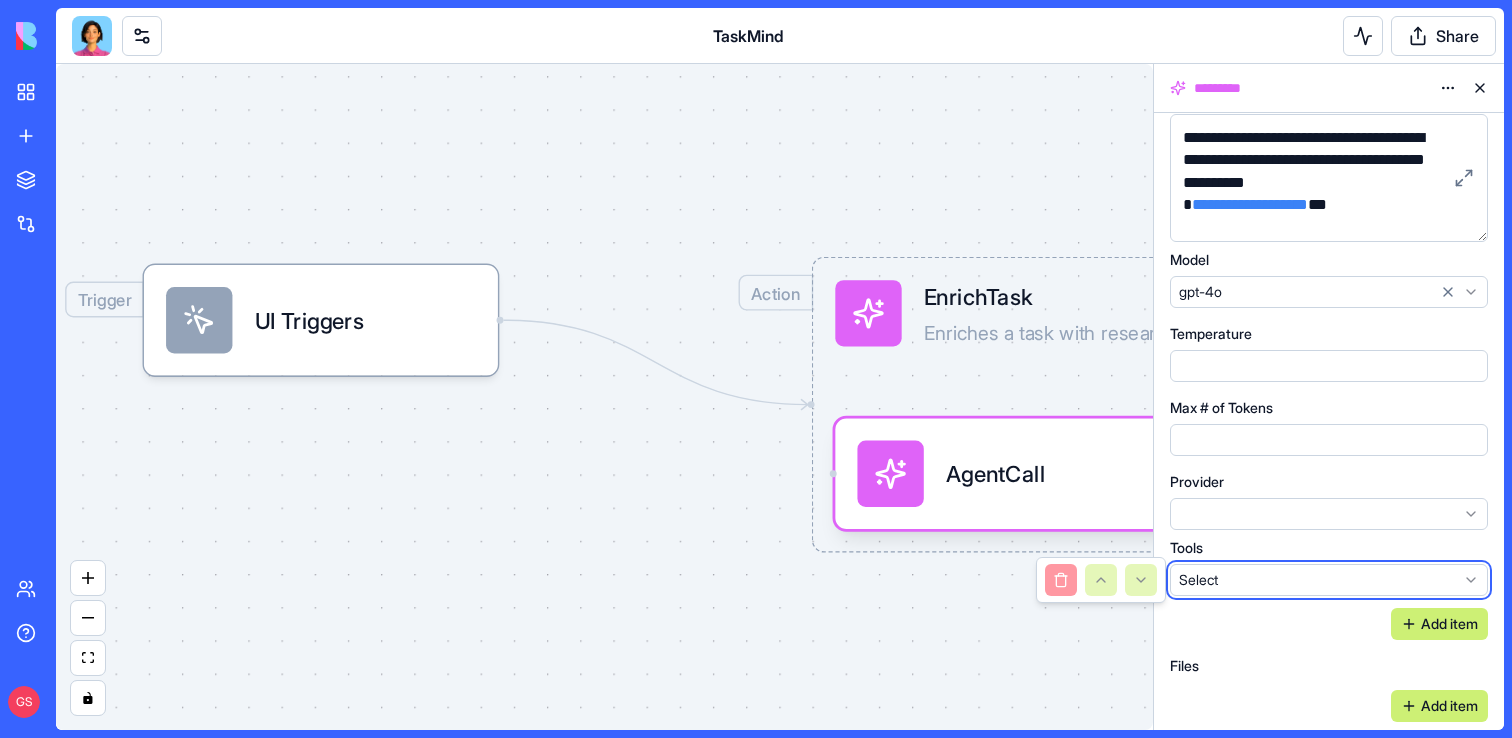 type 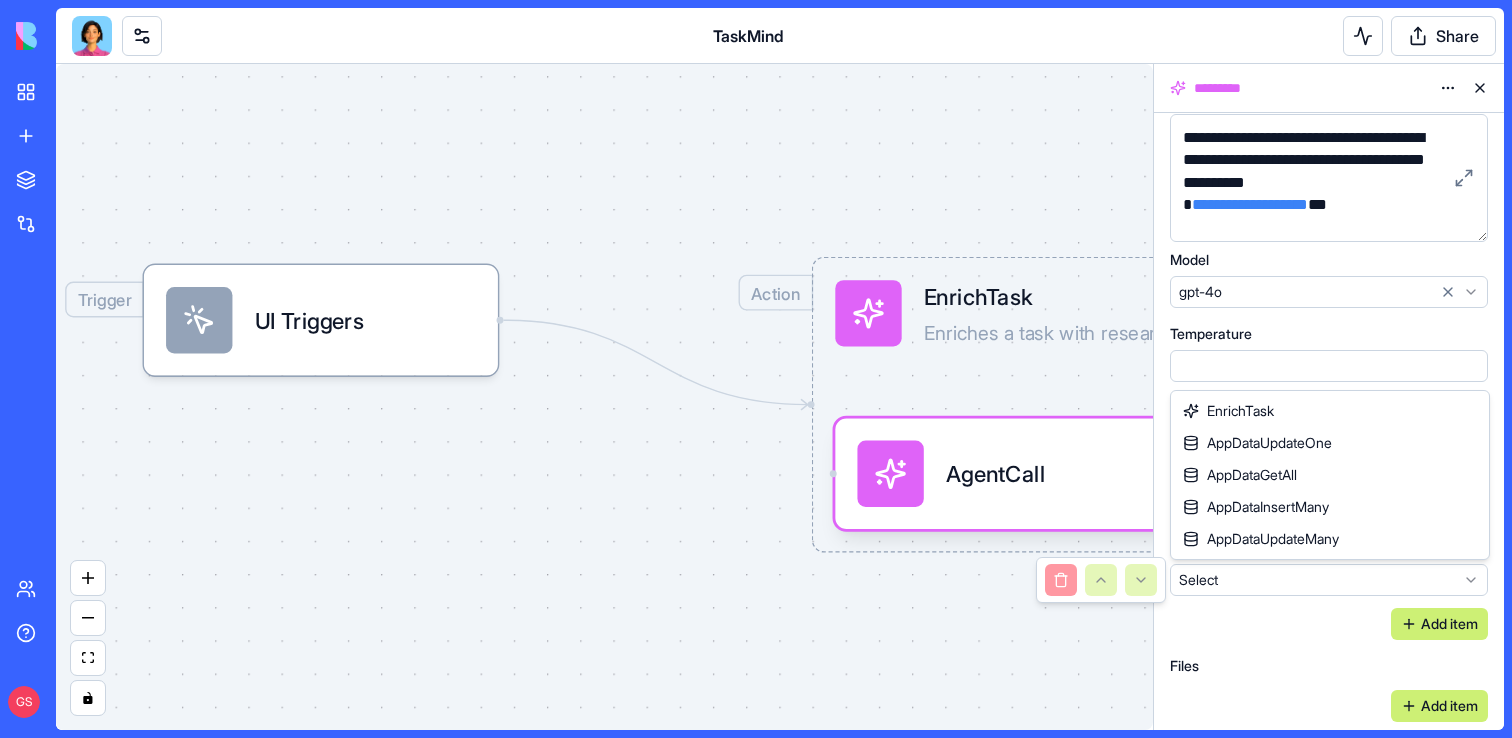 click on "**********" at bounding box center [756, 369] 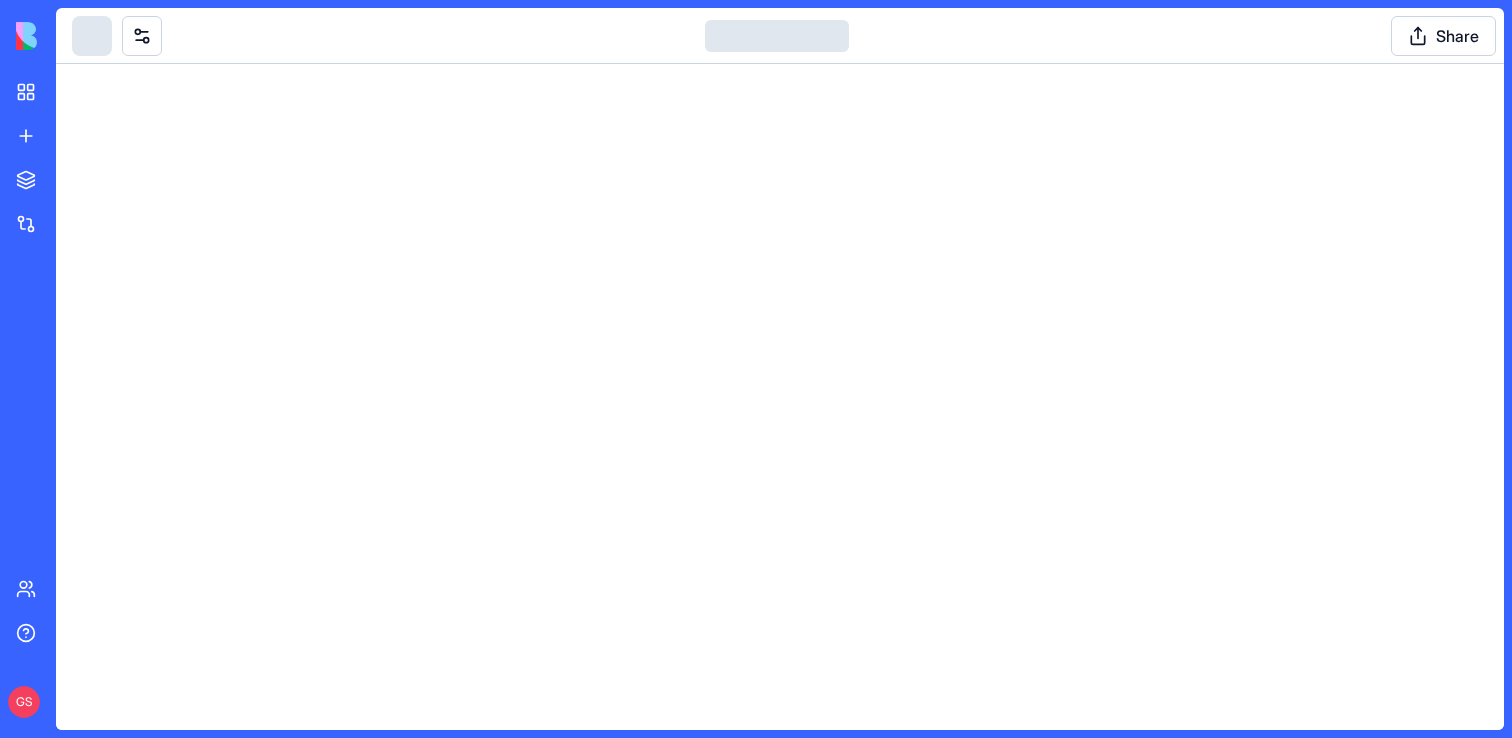 scroll, scrollTop: 0, scrollLeft: 0, axis: both 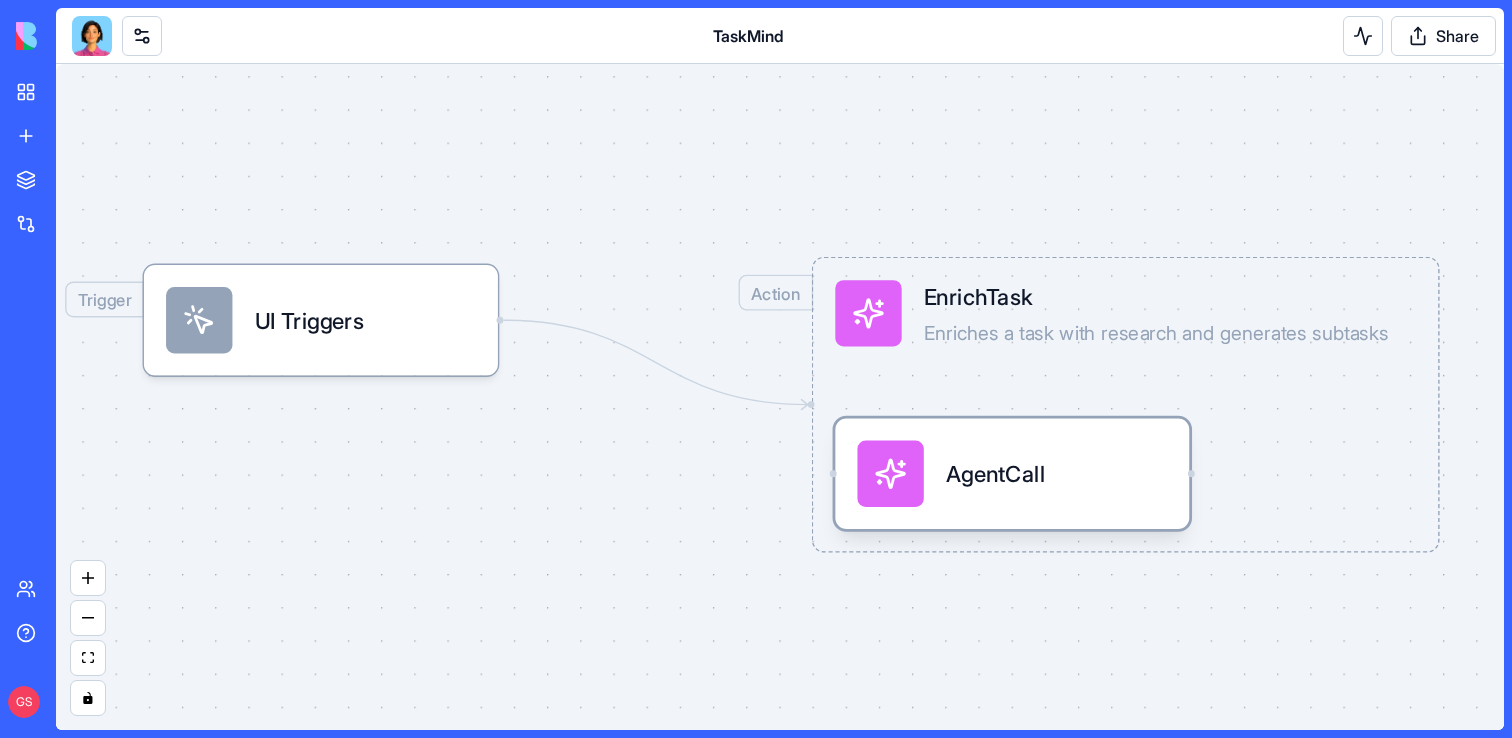 click on "AgentCall" at bounding box center (1012, 474) 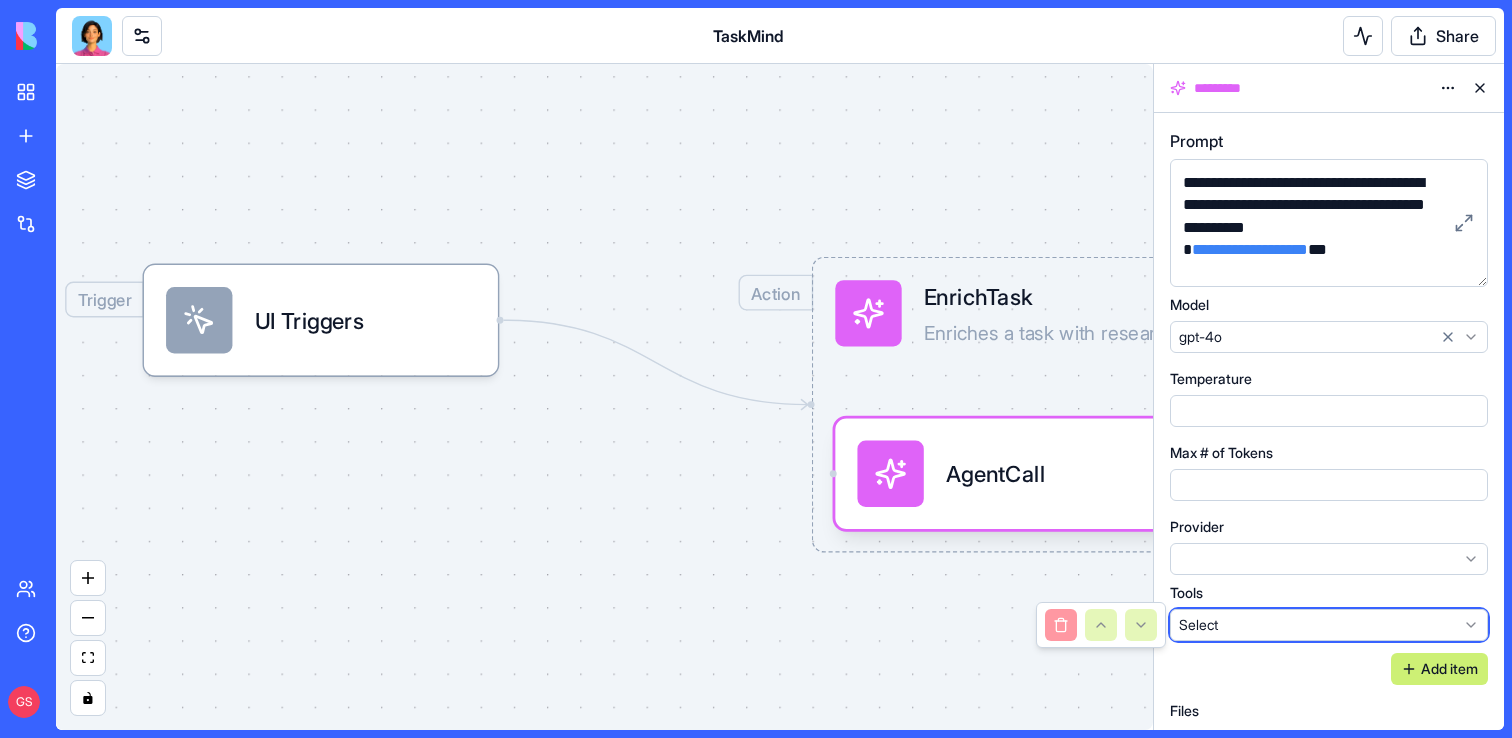 click on "**********" at bounding box center (756, 369) 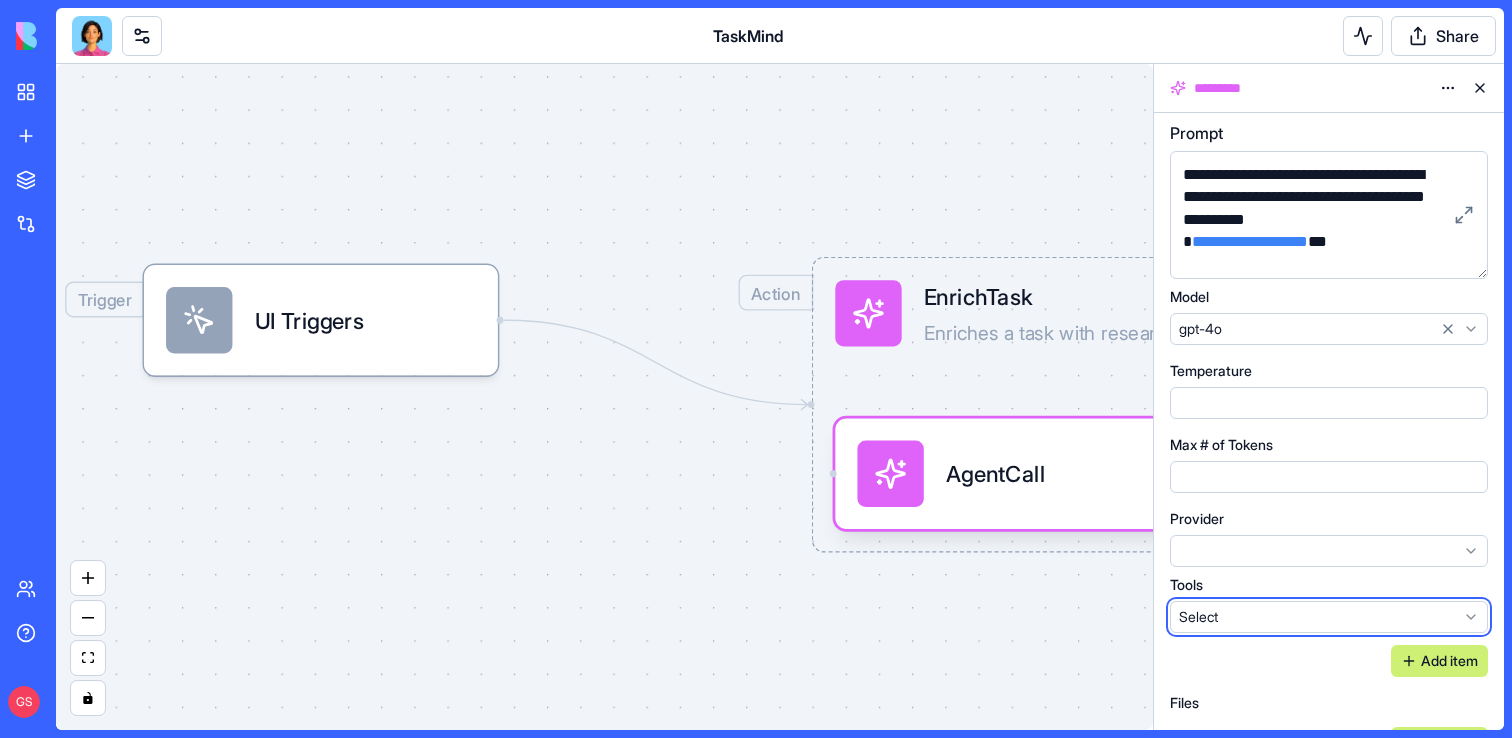 scroll, scrollTop: 5, scrollLeft: 0, axis: vertical 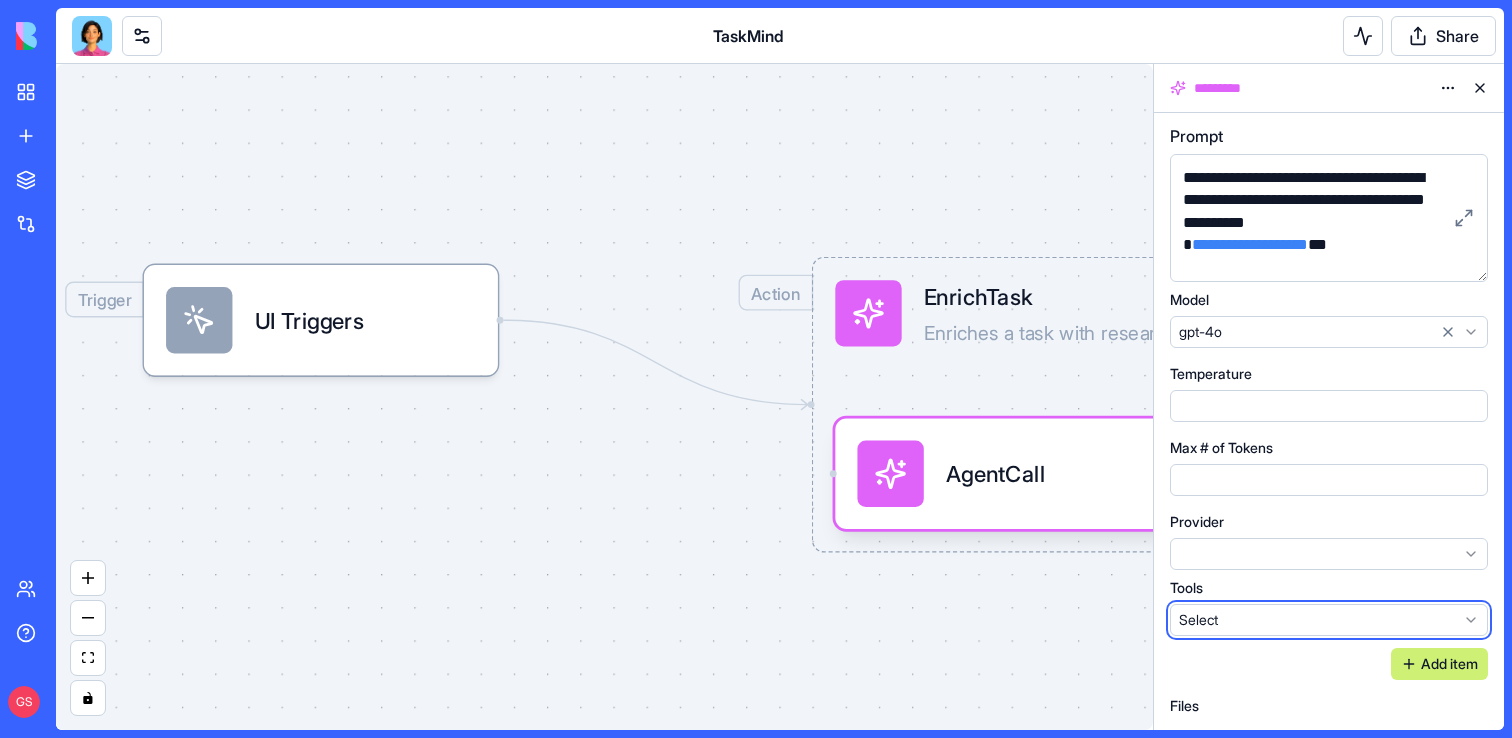 type 